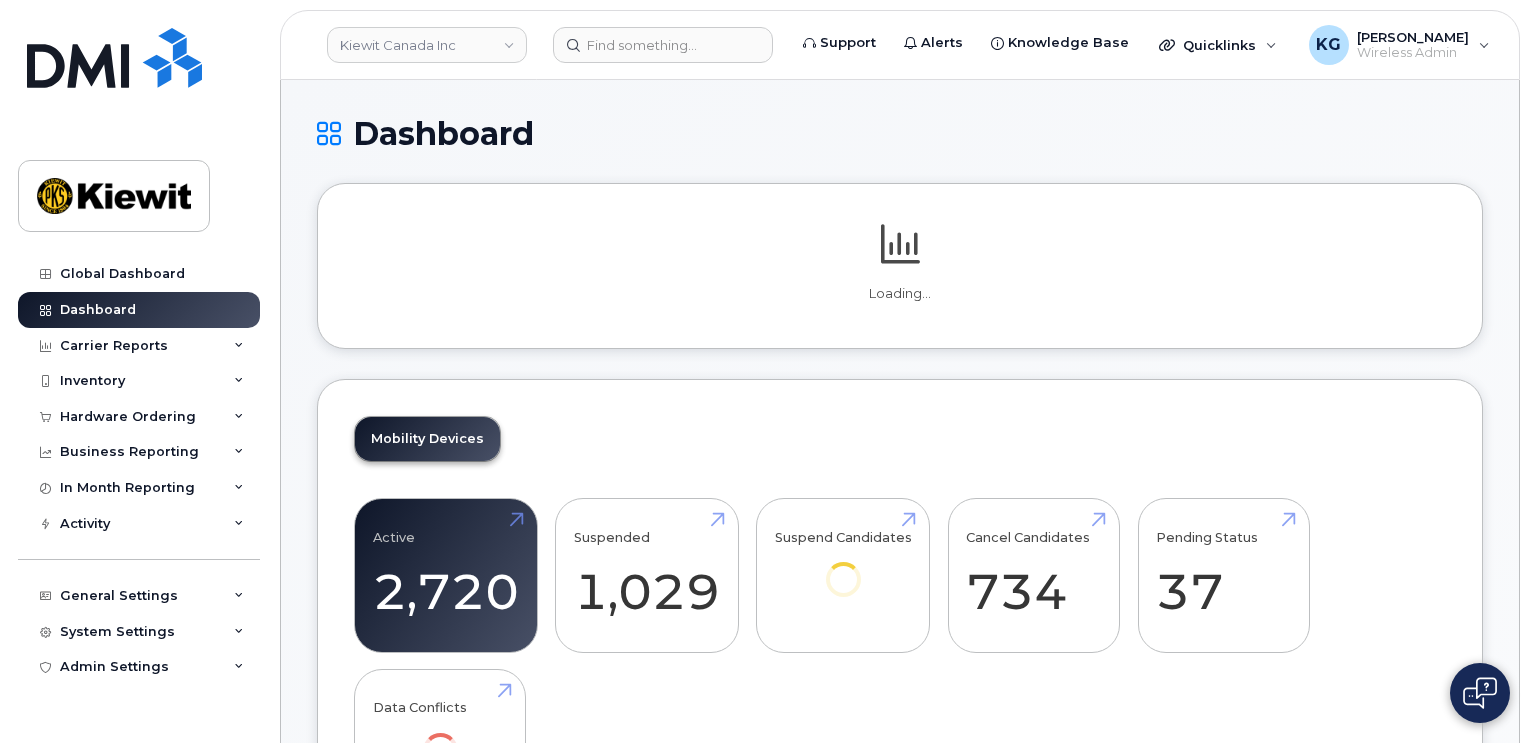 scroll, scrollTop: 0, scrollLeft: 0, axis: both 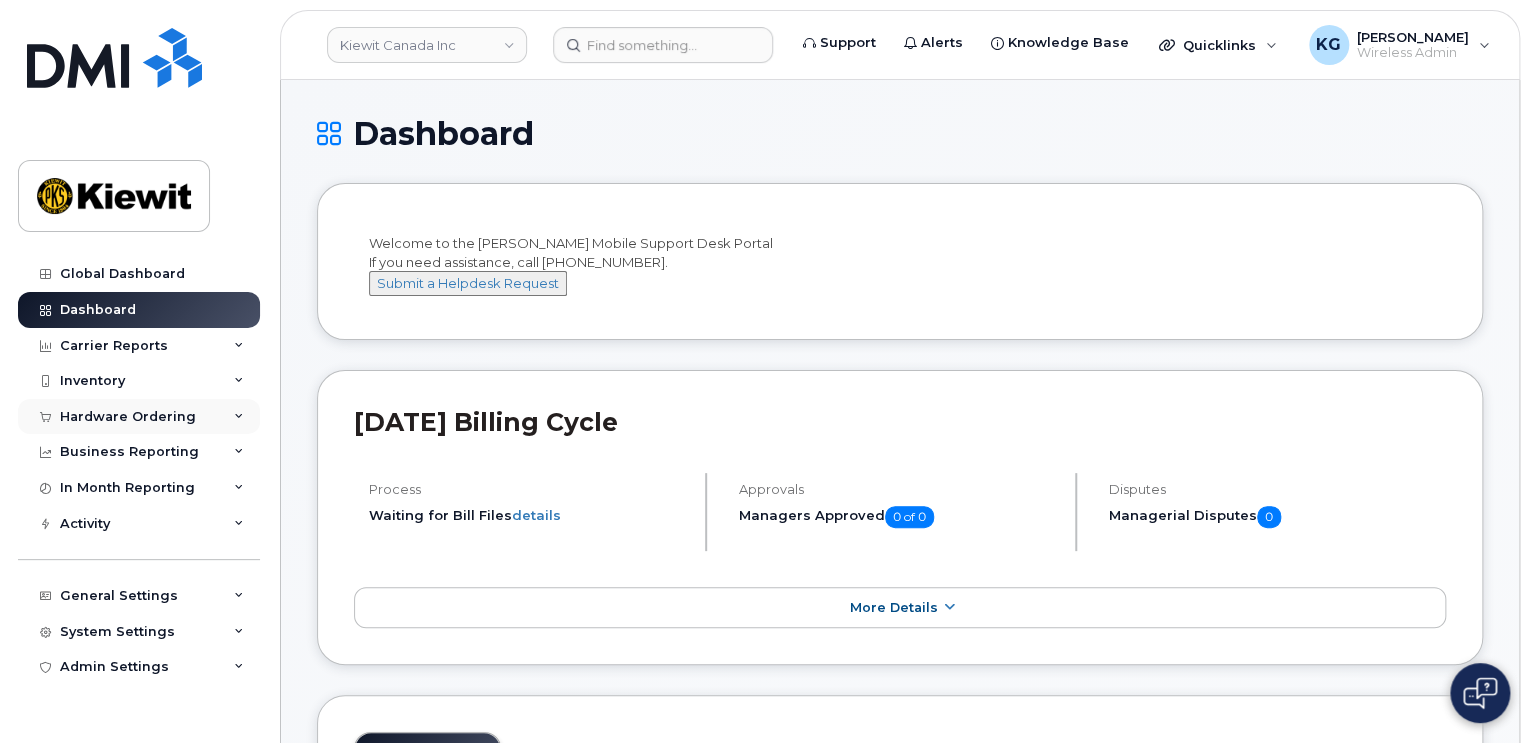 click on "Hardware Ordering" at bounding box center (128, 417) 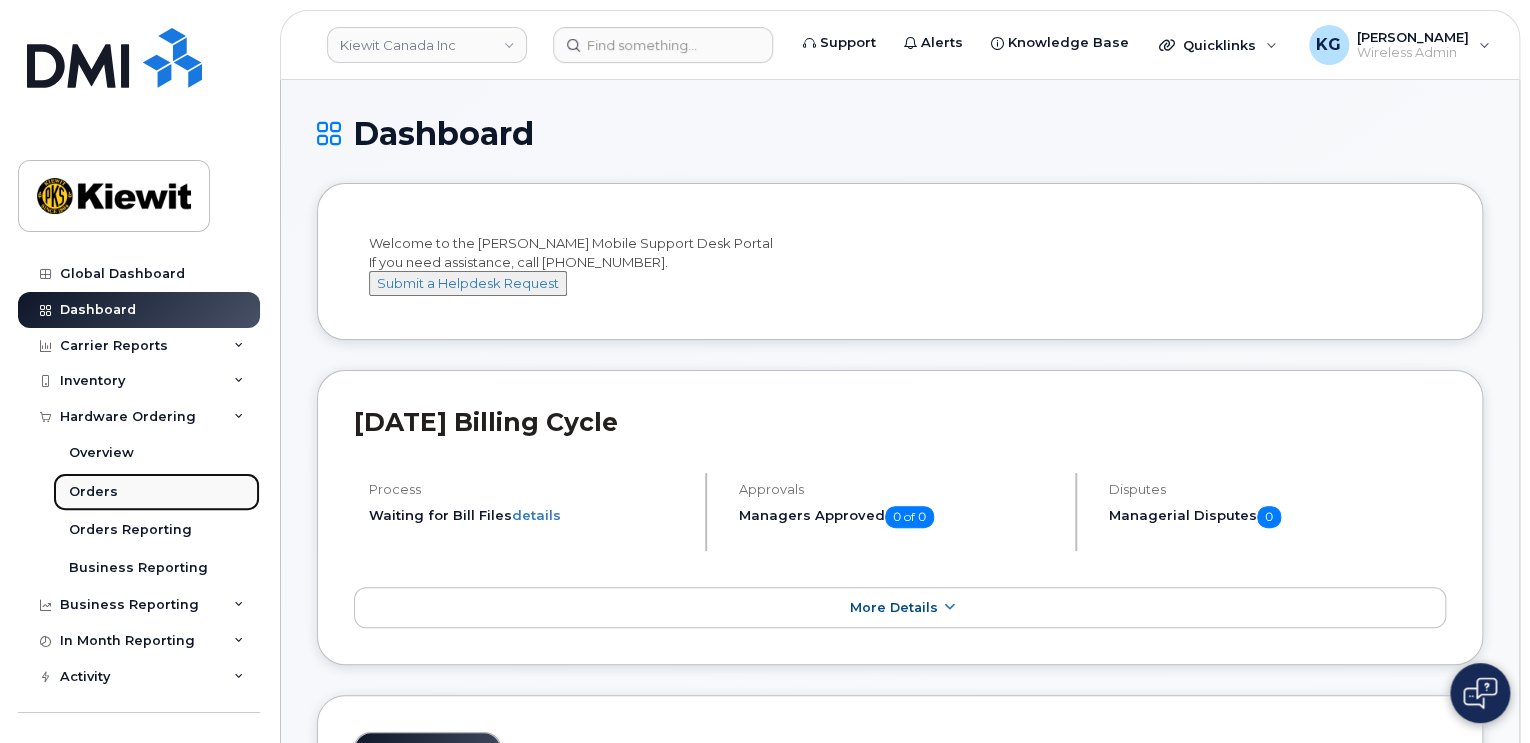 click on "Orders" at bounding box center (93, 492) 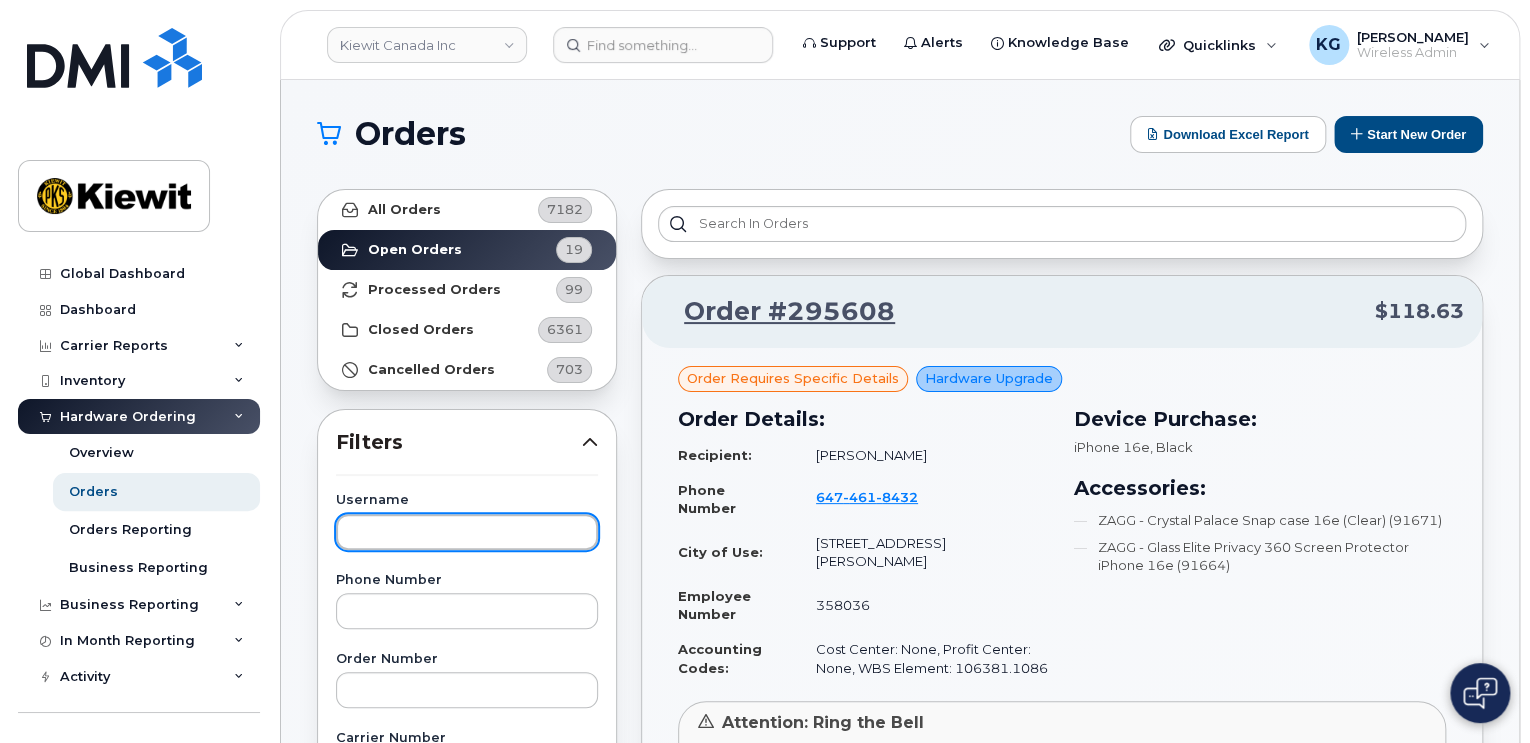 click at bounding box center [467, 532] 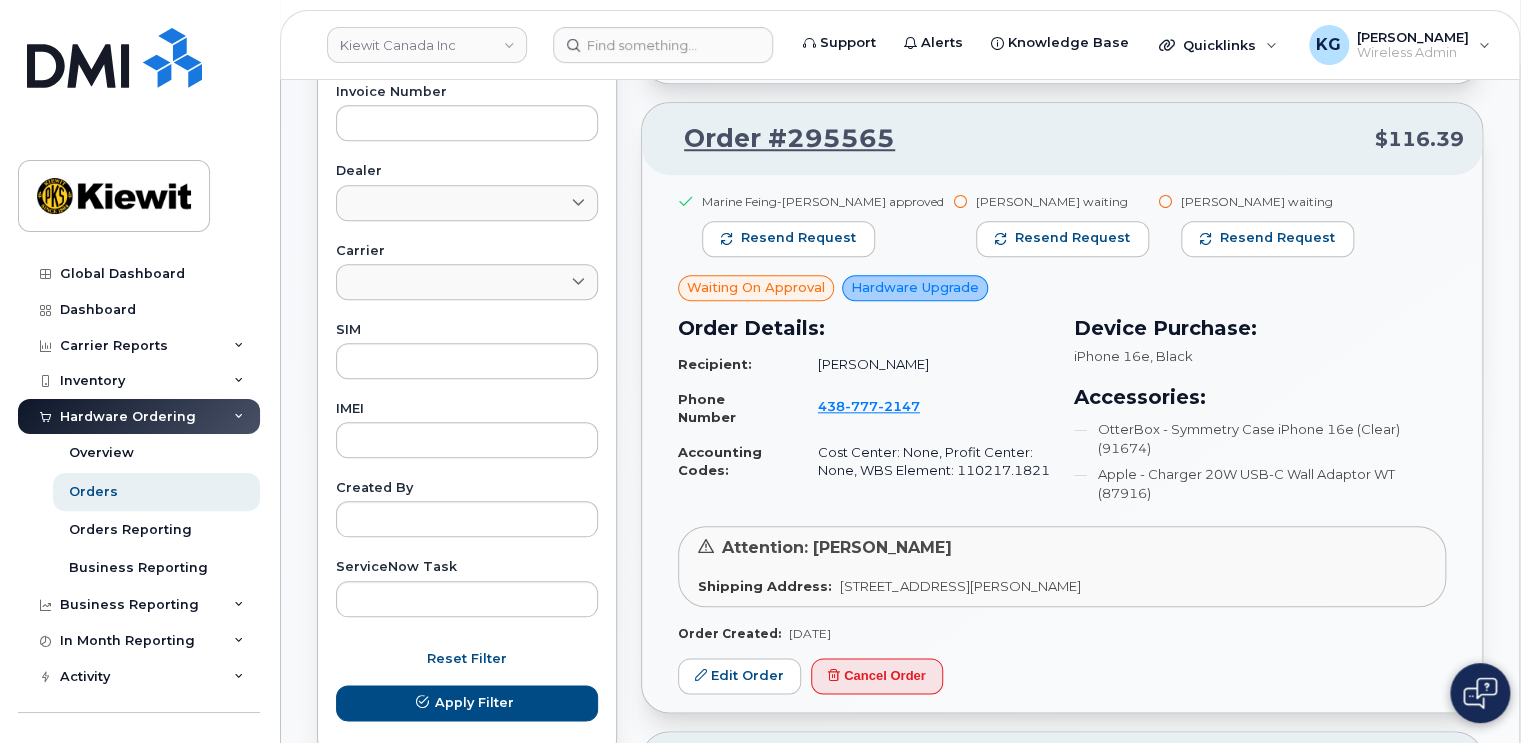 scroll, scrollTop: 900, scrollLeft: 0, axis: vertical 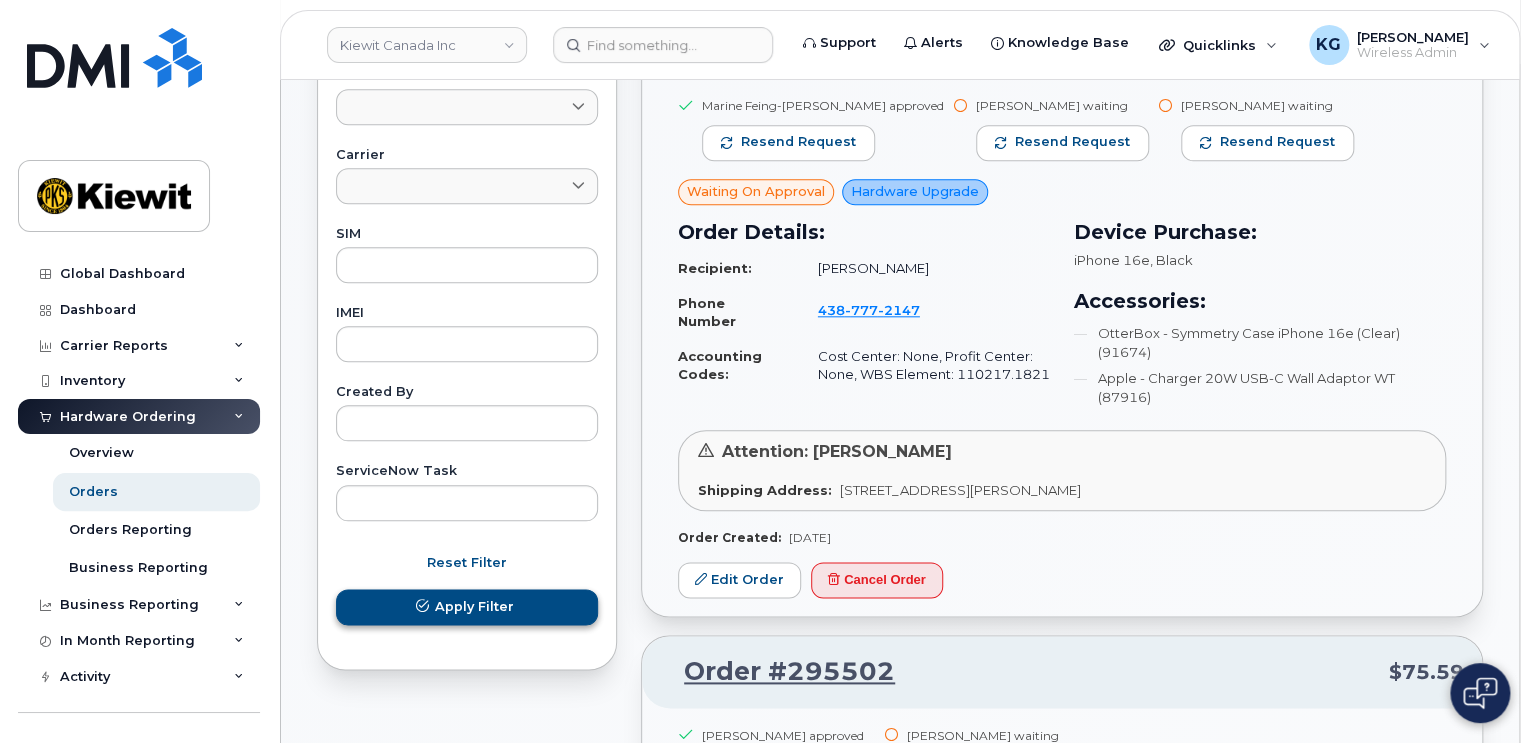type on "mathieu" 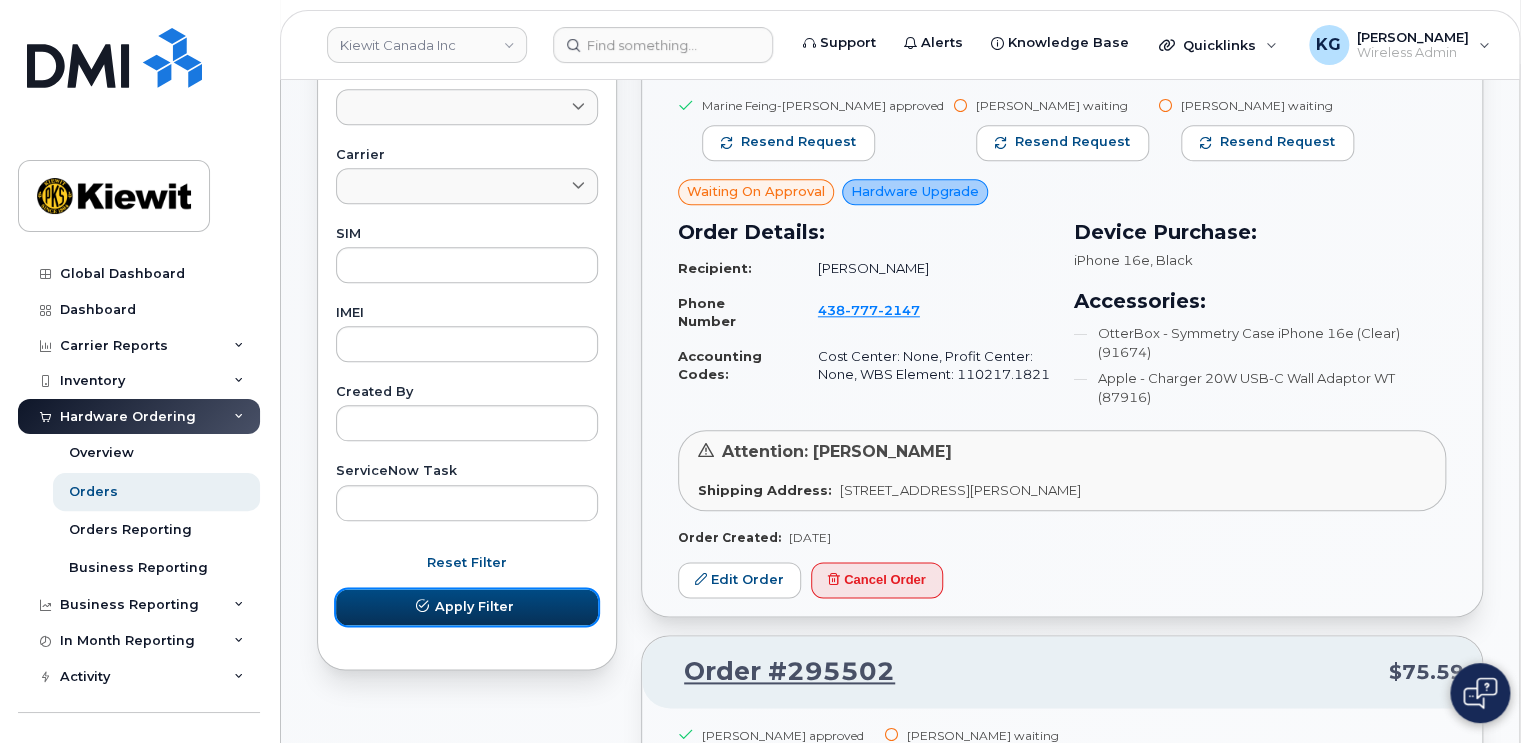 click on "Apply Filter" at bounding box center (467, 607) 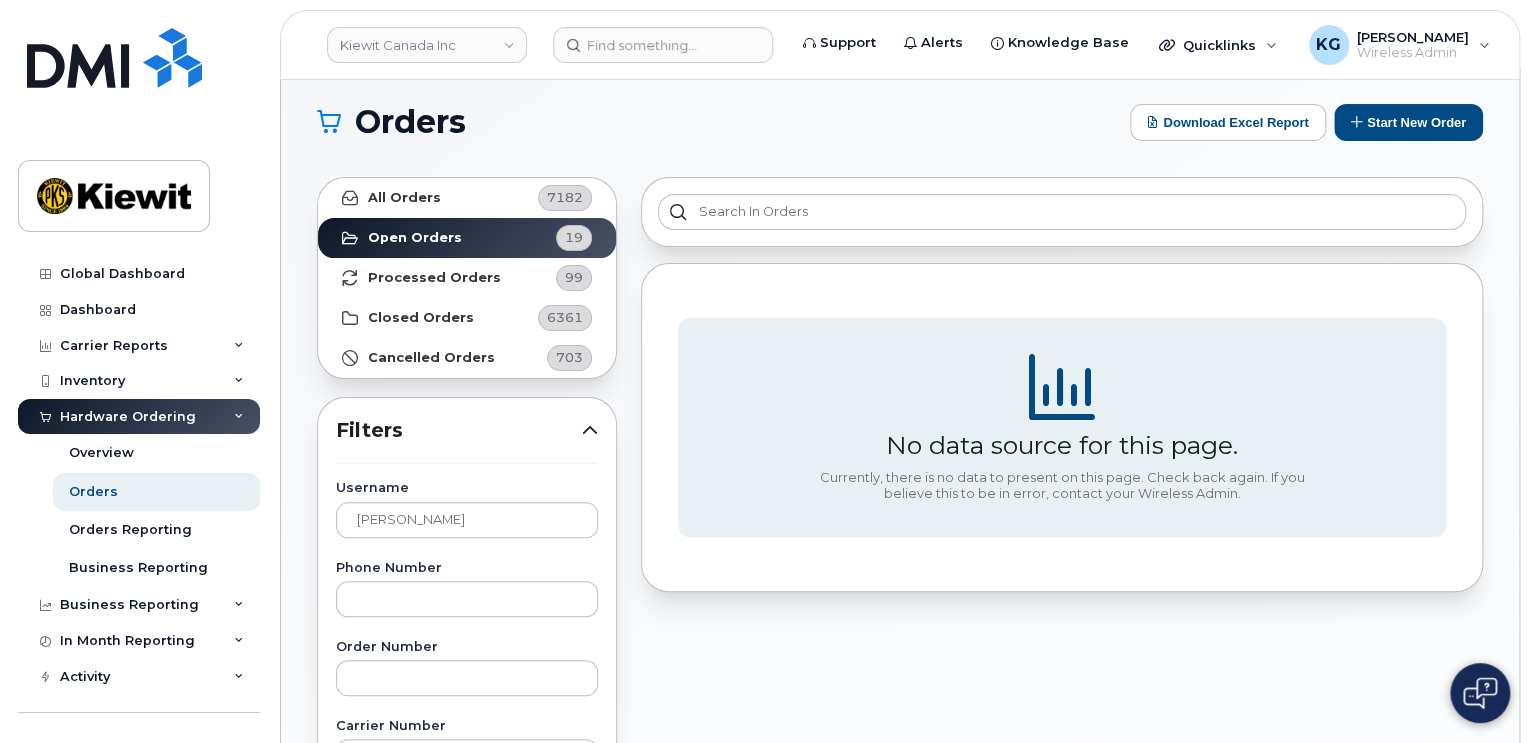 scroll, scrollTop: 0, scrollLeft: 0, axis: both 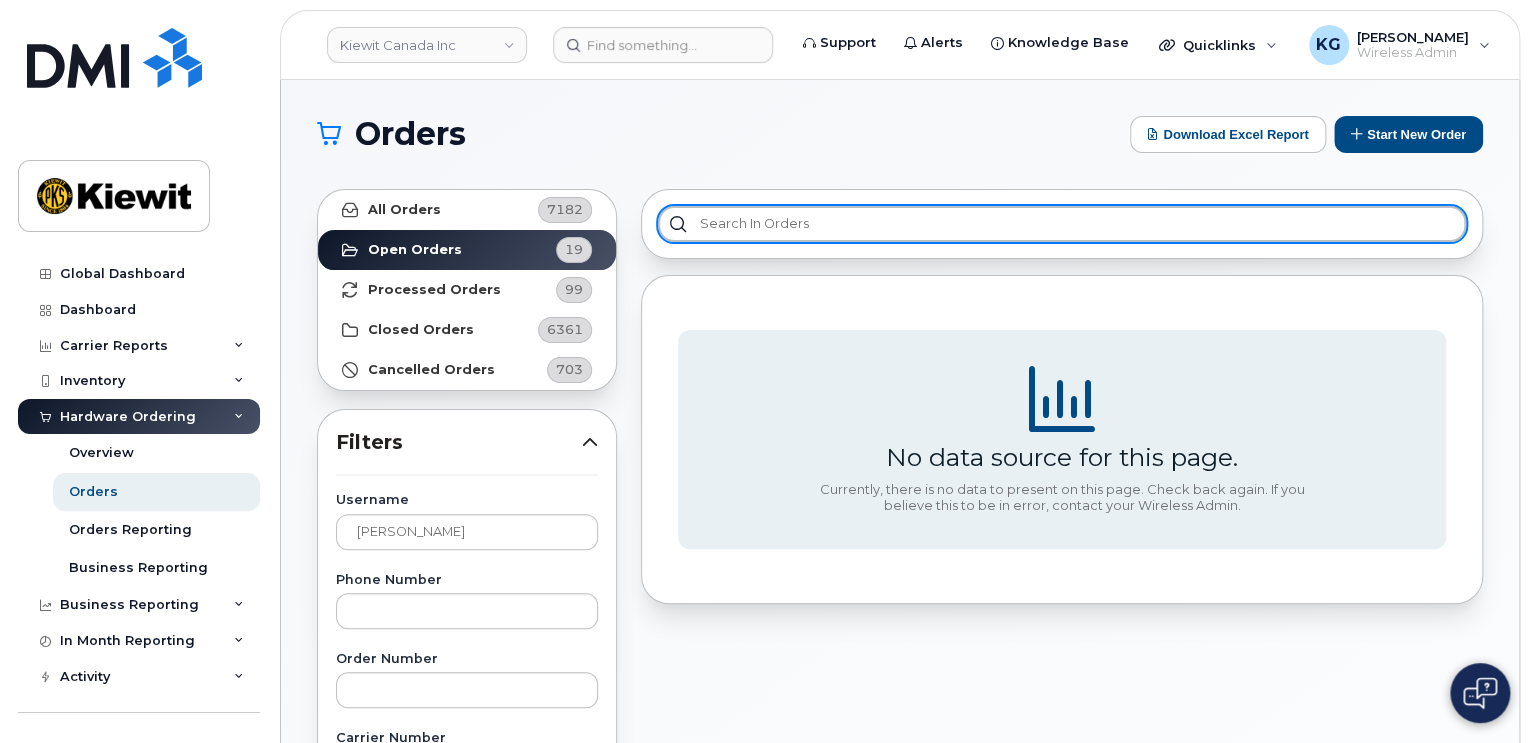 click at bounding box center (1062, 224) 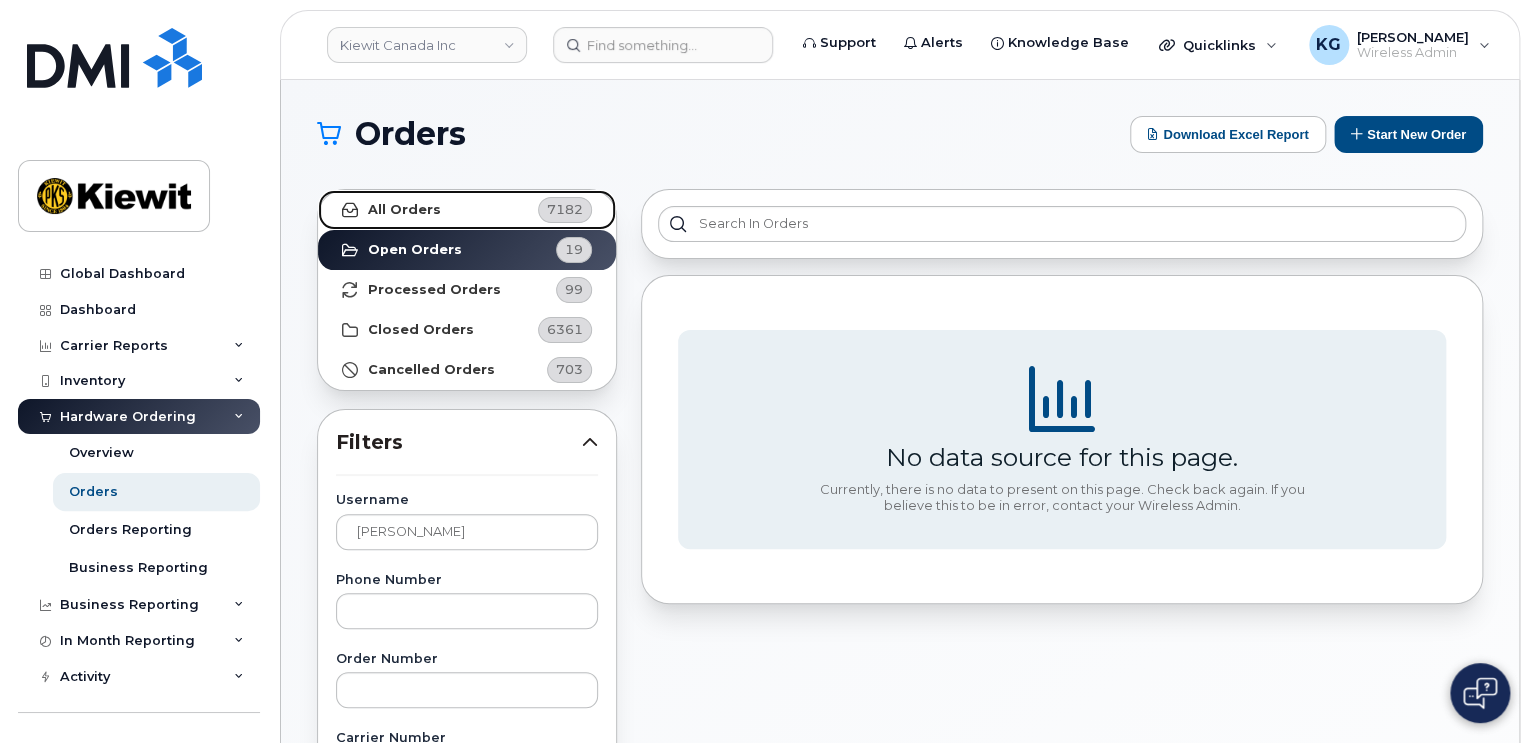 click on "All Orders 7182" at bounding box center (467, 210) 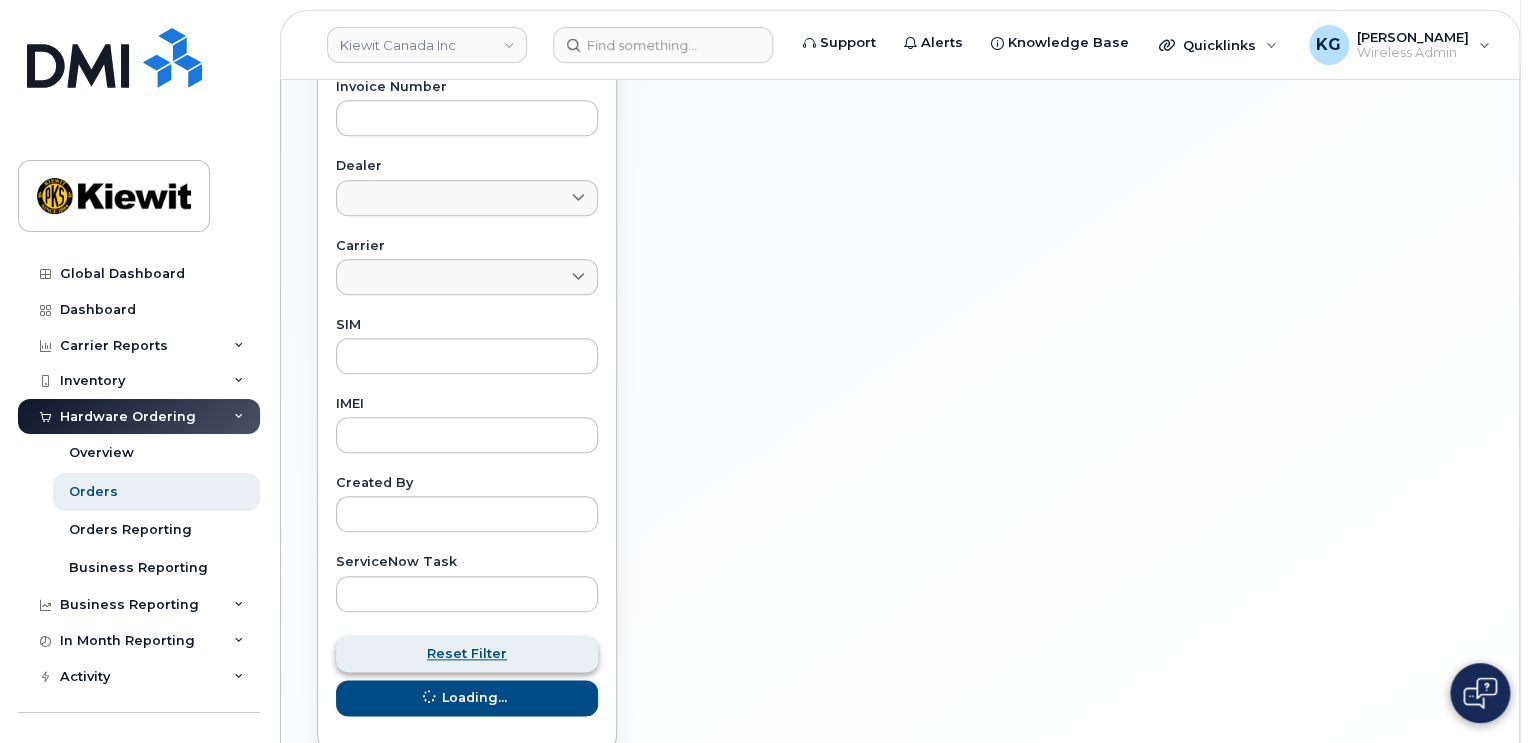 scroll, scrollTop: 924, scrollLeft: 0, axis: vertical 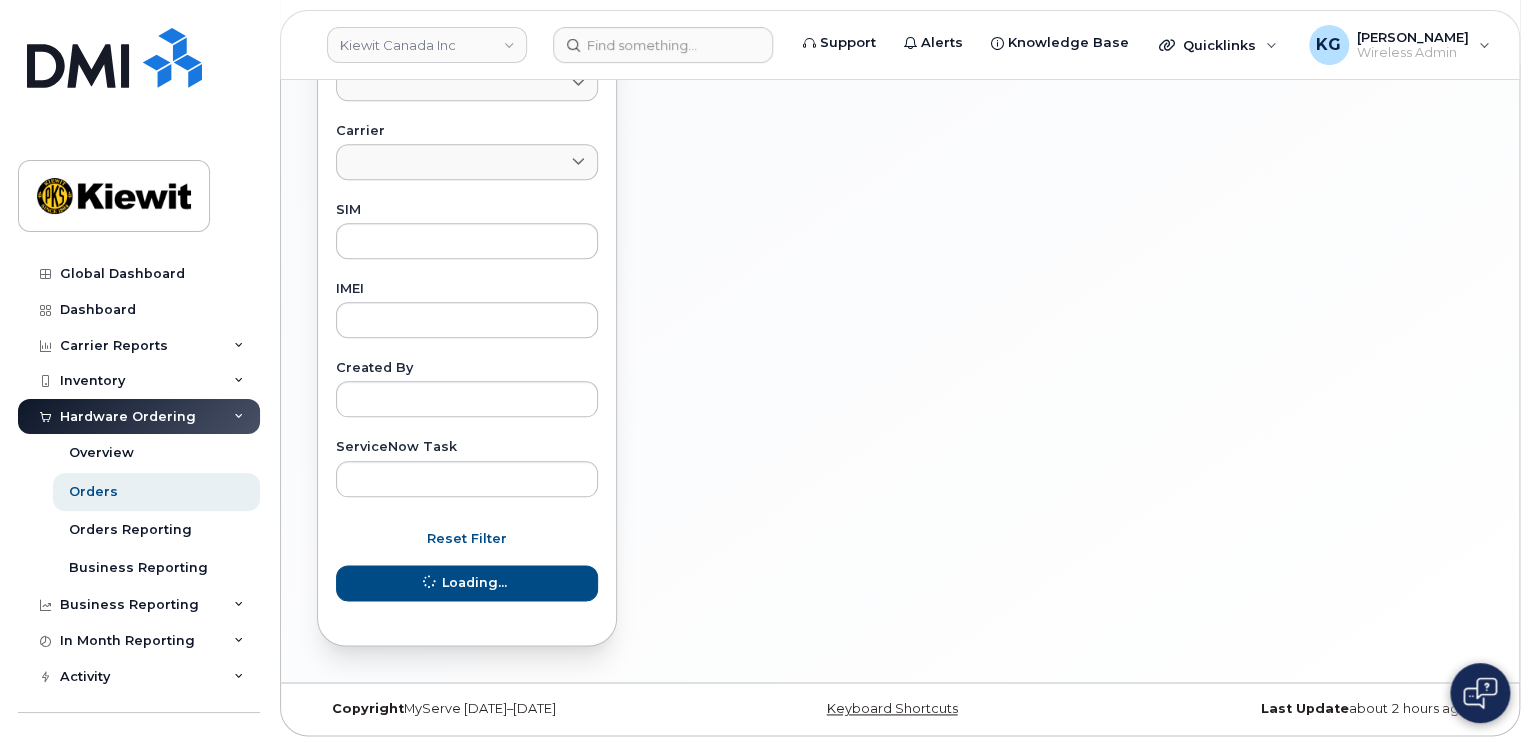 click on "Reset Filter Loading..." at bounding box center (467, 561) 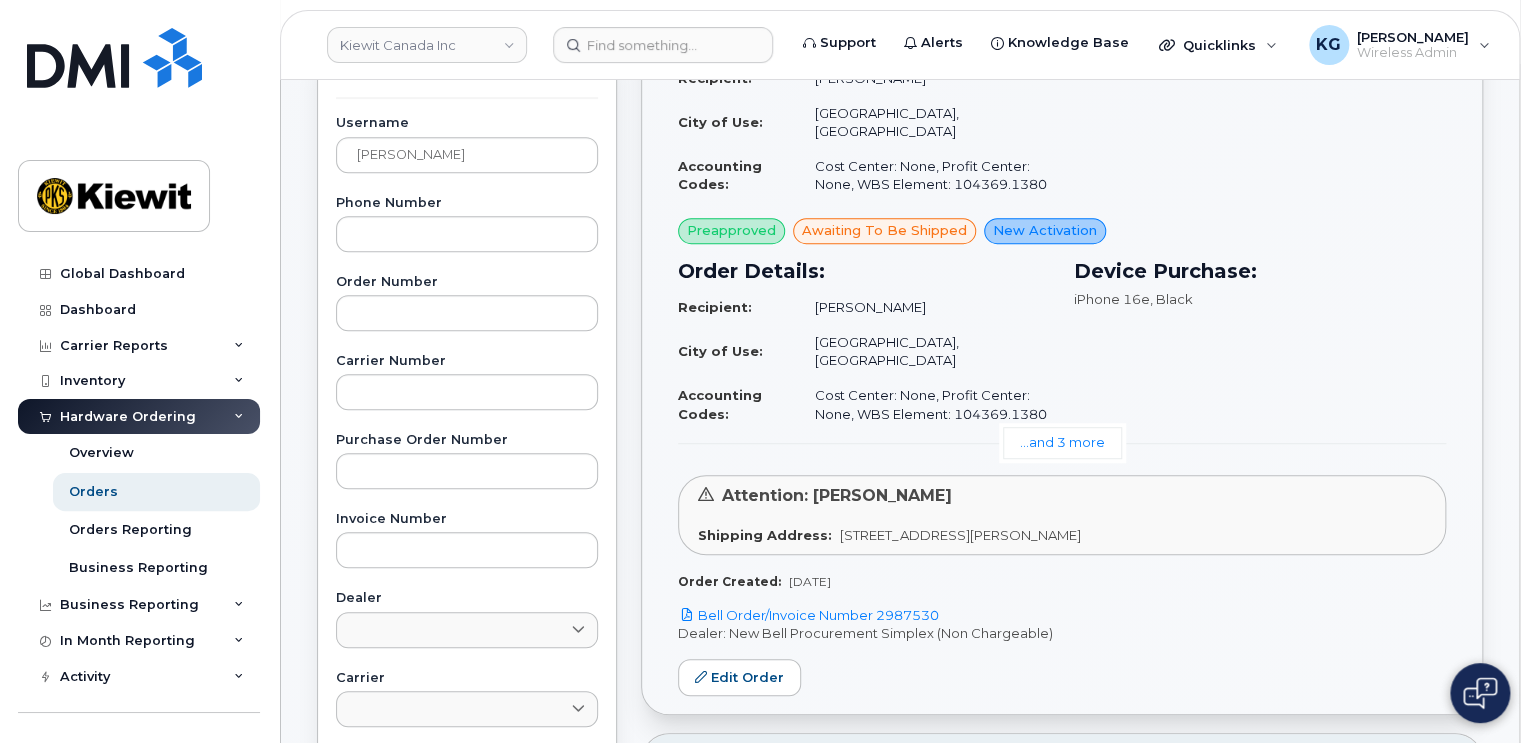 scroll, scrollTop: 400, scrollLeft: 0, axis: vertical 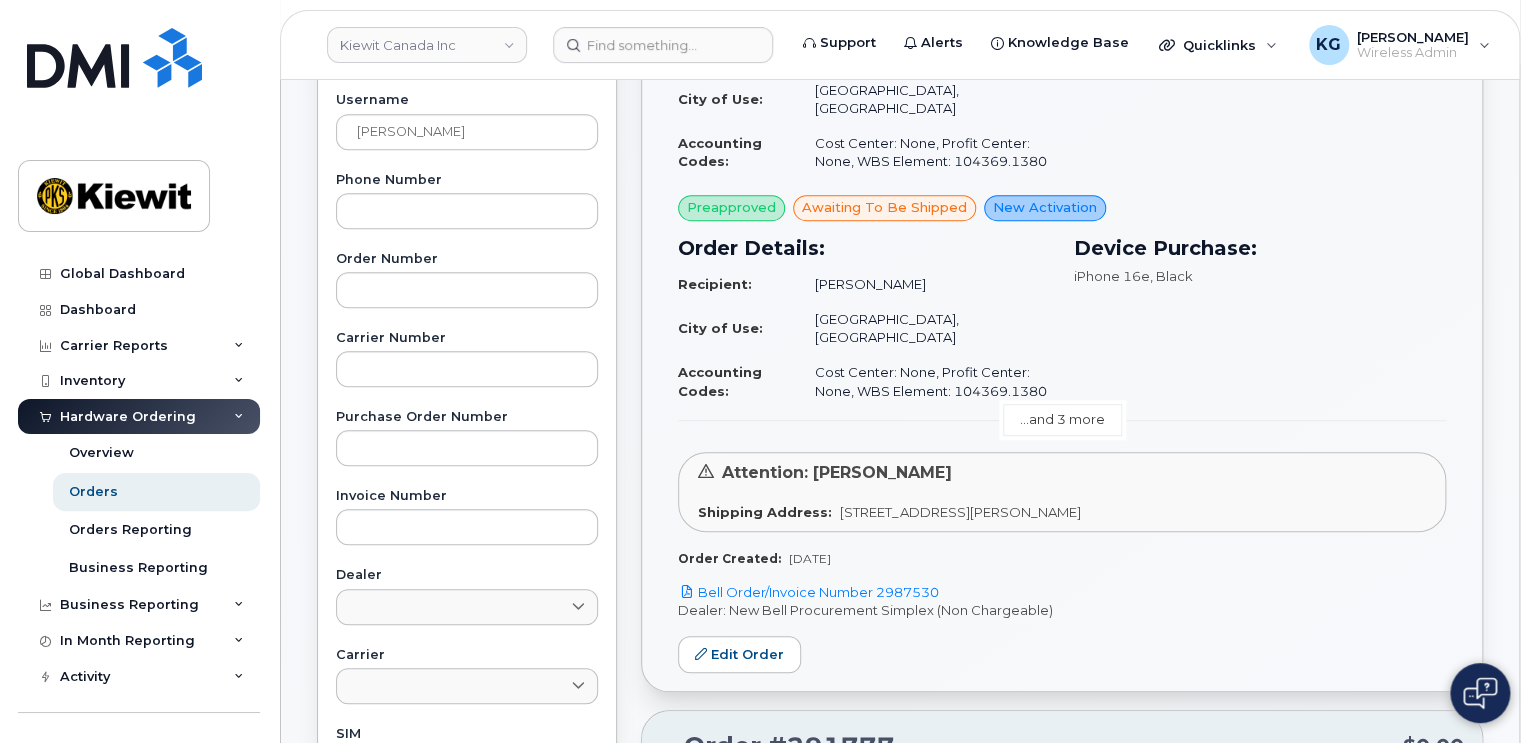 click on "...and 3 more" at bounding box center [1062, 419] 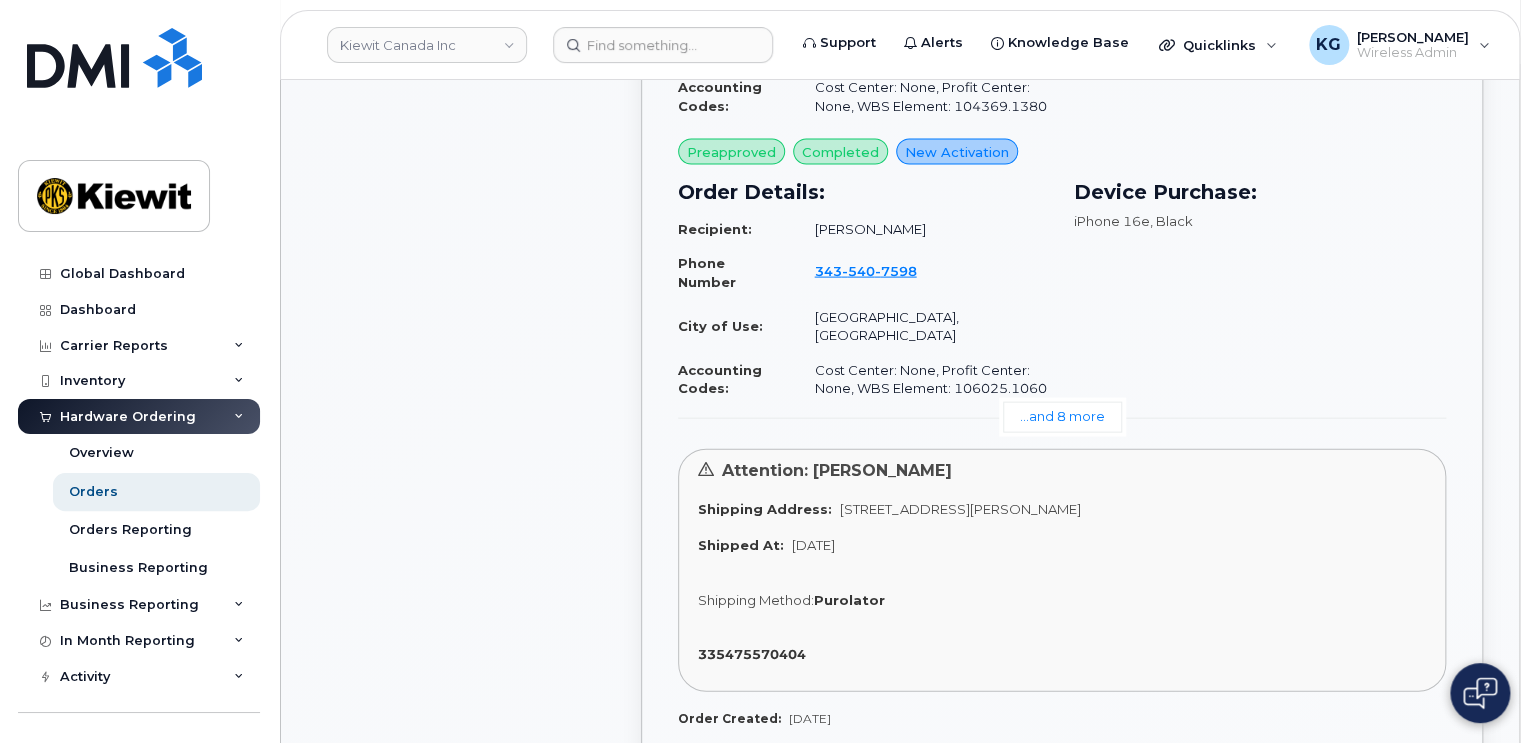 scroll, scrollTop: 2000, scrollLeft: 0, axis: vertical 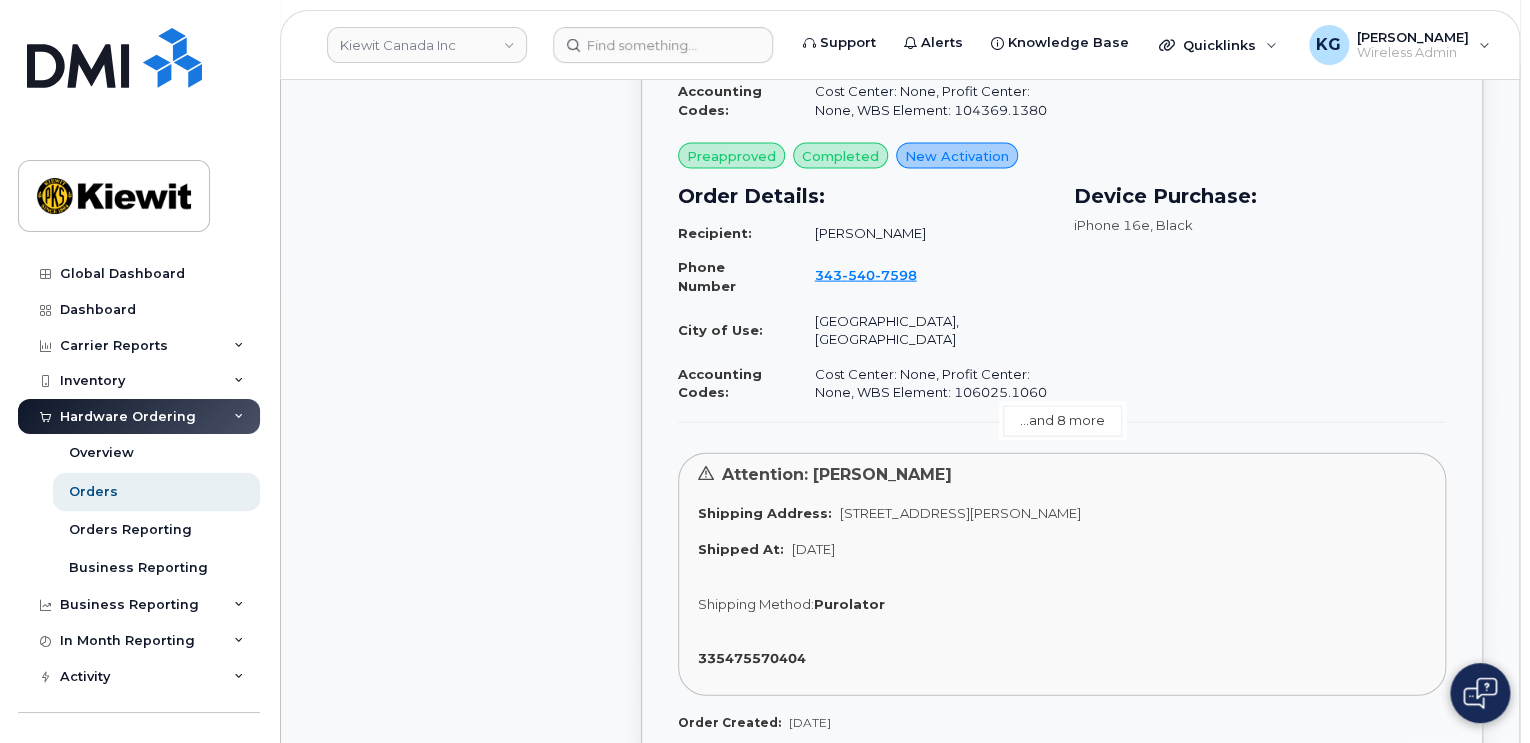click on "...and 8 more" at bounding box center [1062, 421] 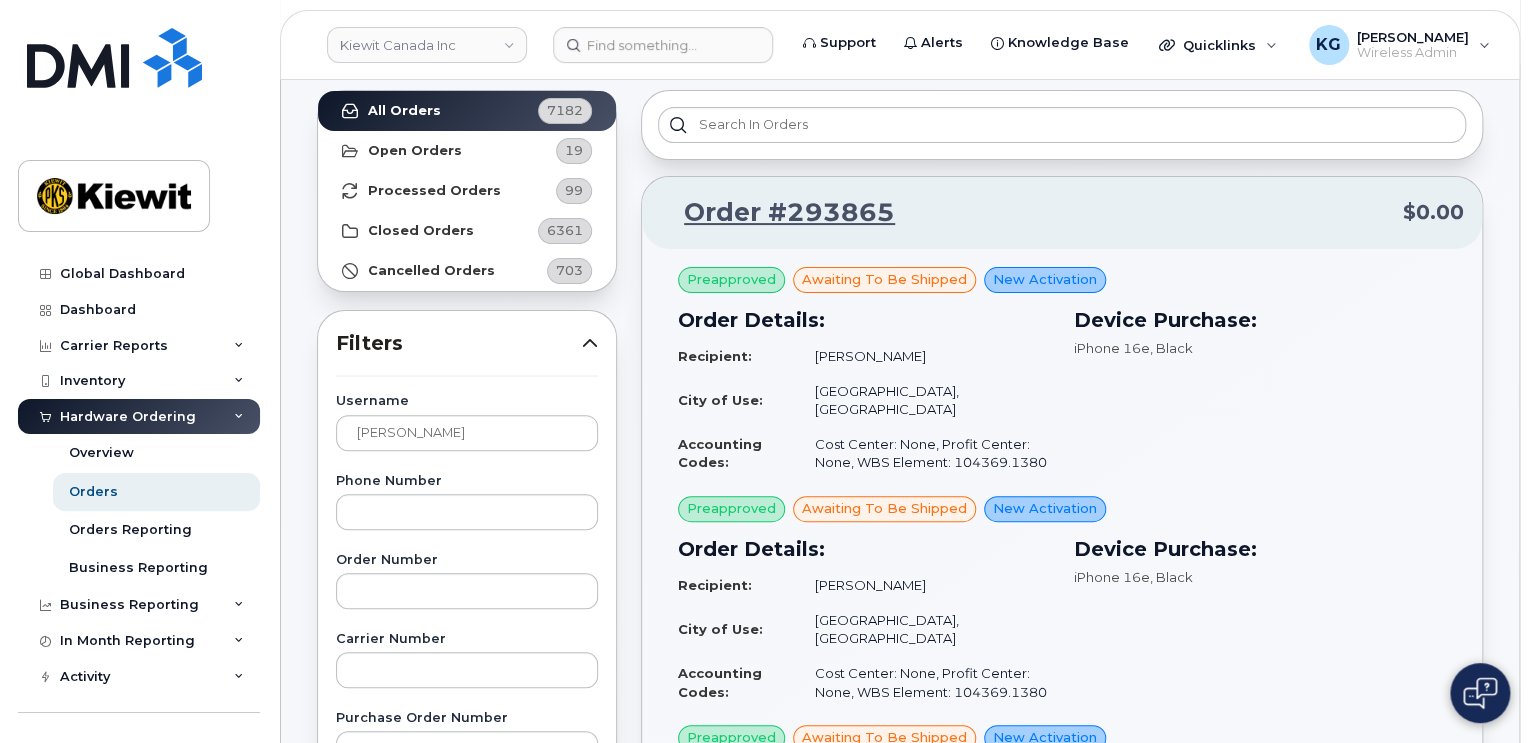 scroll, scrollTop: 100, scrollLeft: 0, axis: vertical 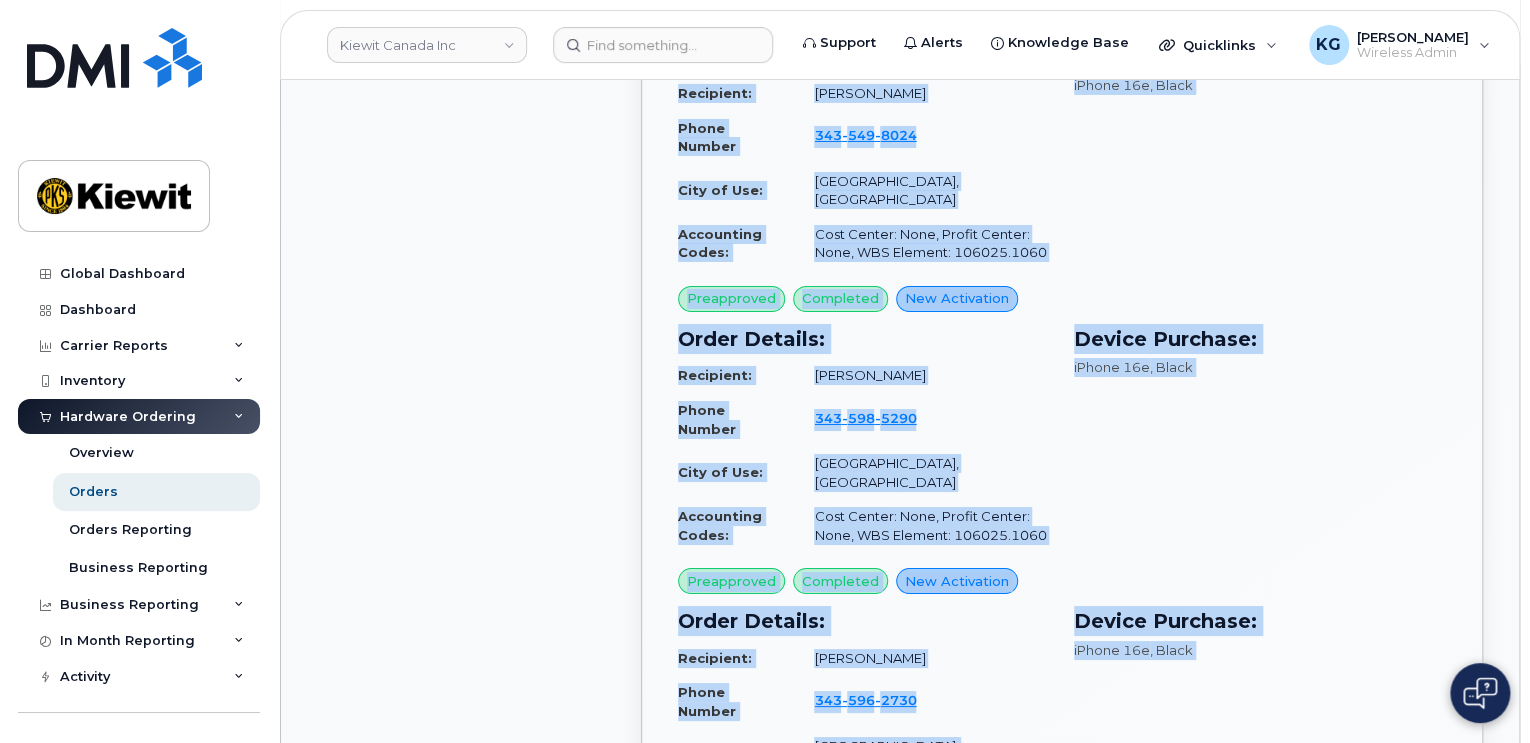 drag, startPoint x: 680, startPoint y: 742, endPoint x: 705, endPoint y: 811, distance: 73.38937 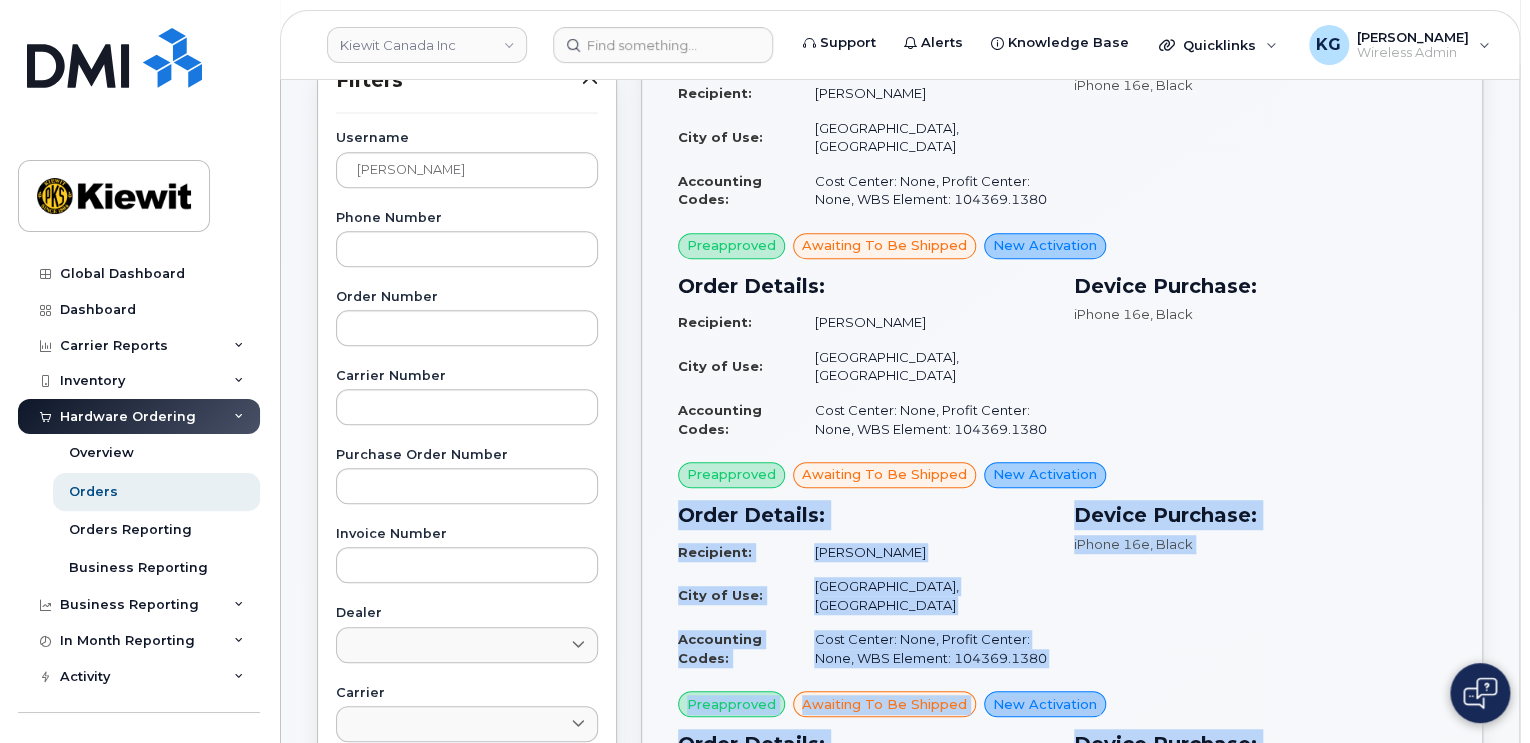 scroll, scrollTop: 0, scrollLeft: 0, axis: both 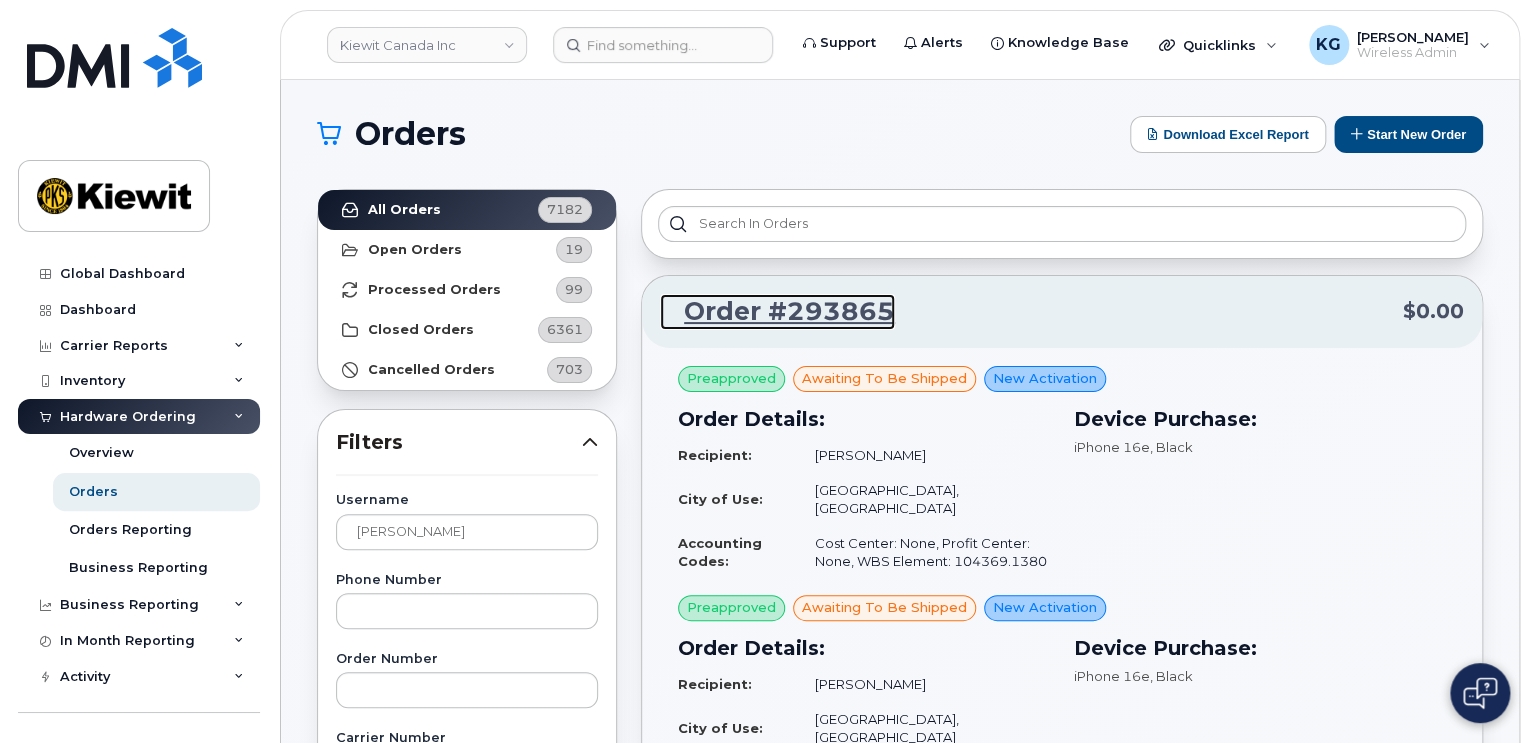 click on "Order #293865" at bounding box center [777, 312] 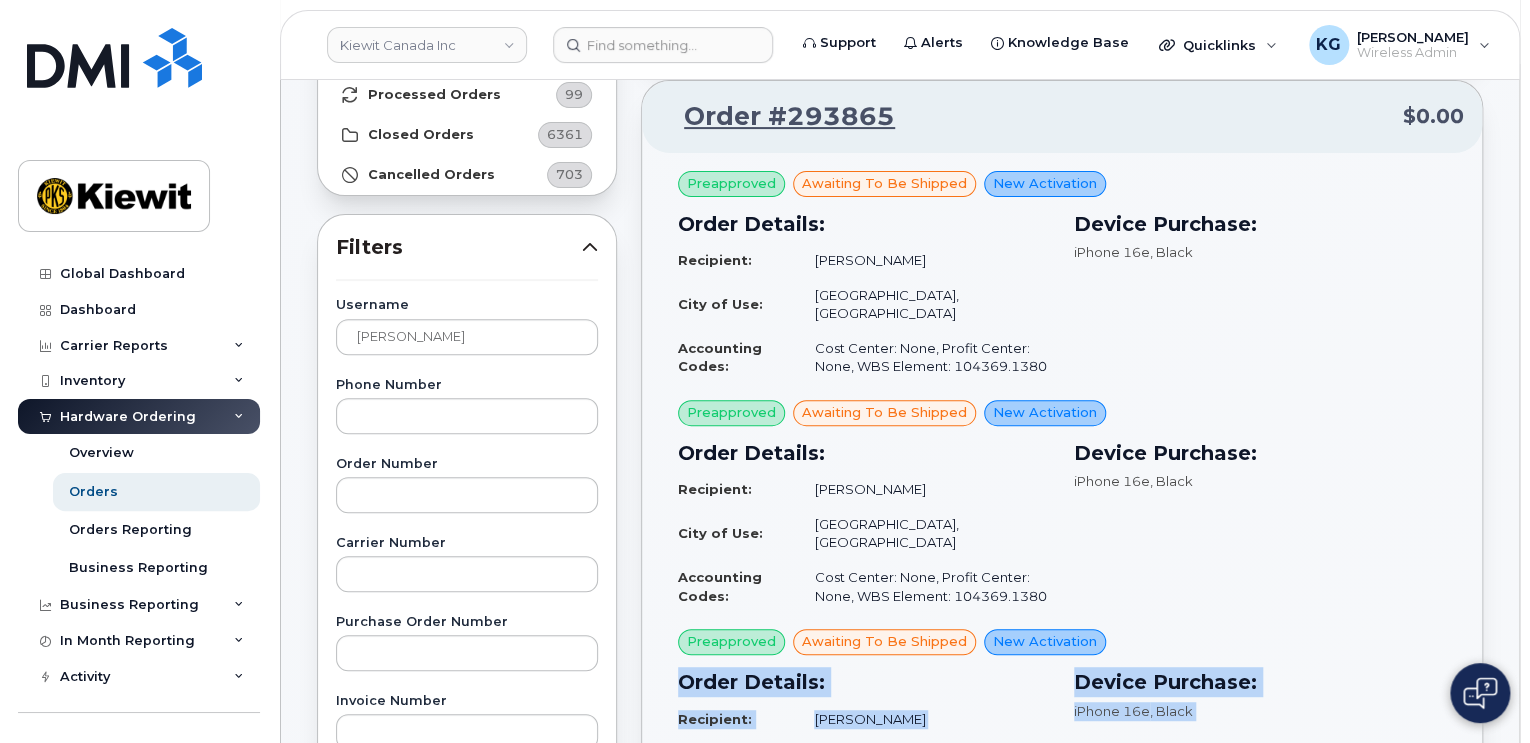 scroll, scrollTop: 200, scrollLeft: 0, axis: vertical 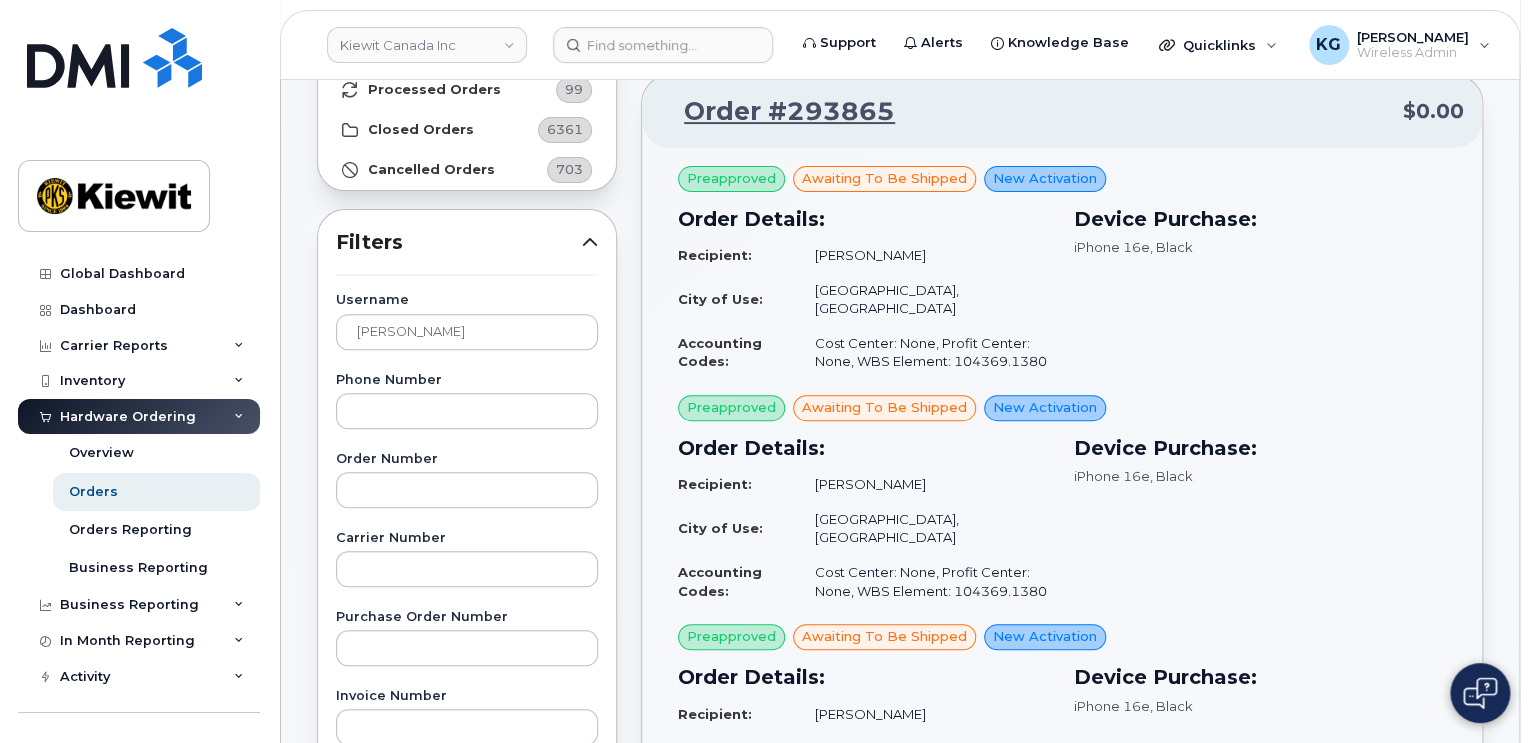 click on "Device Purchase: iPhone 16e , Black" at bounding box center [1260, 520] 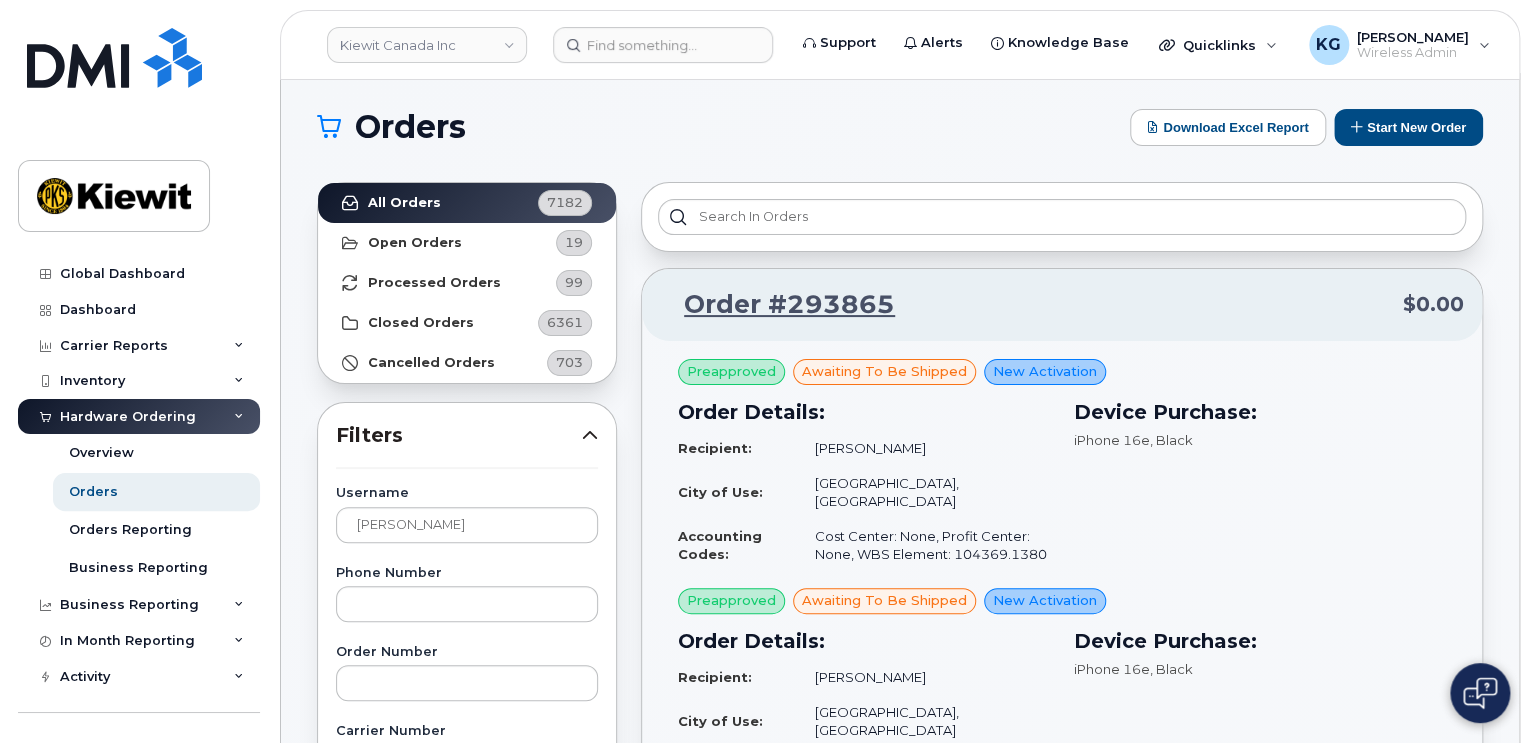 scroll, scrollTop: 0, scrollLeft: 0, axis: both 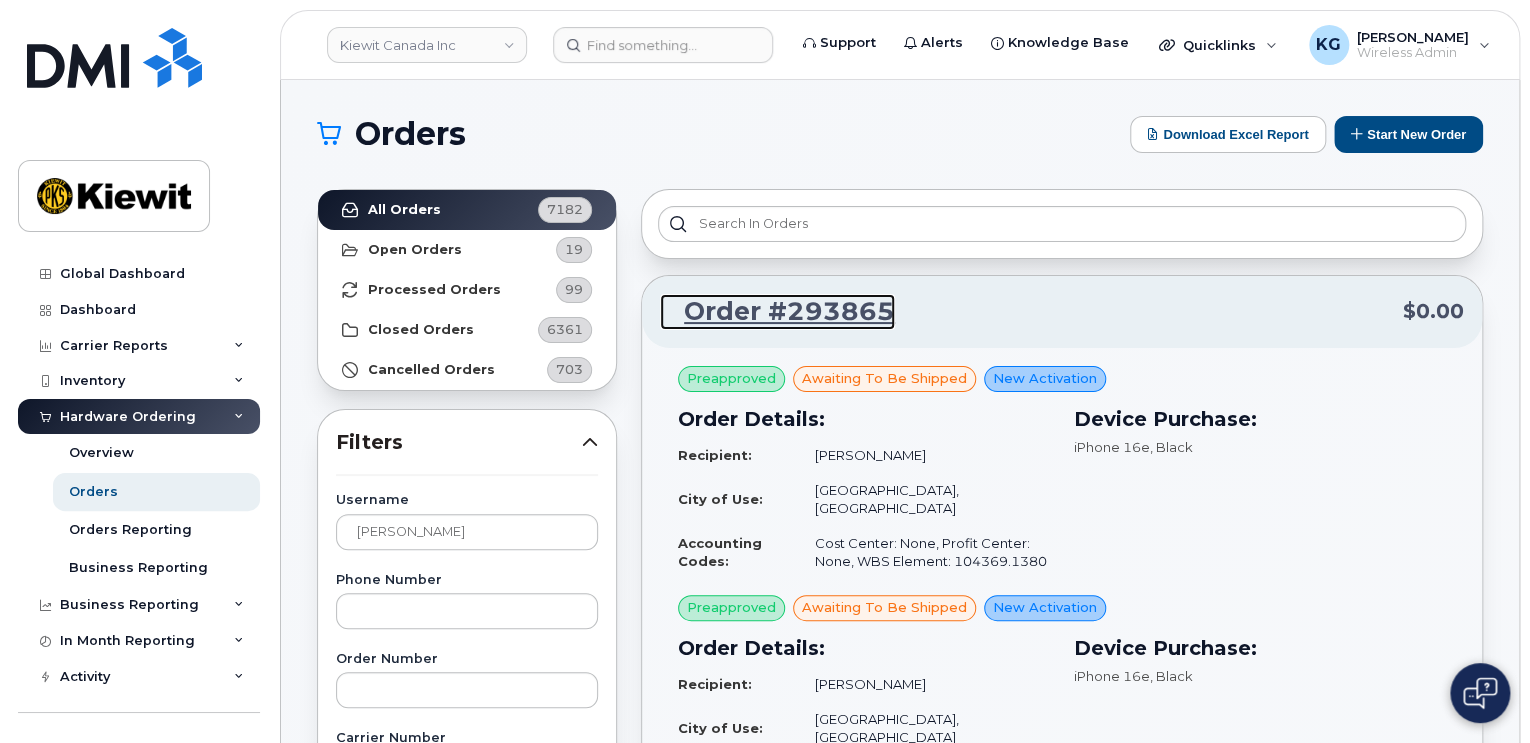 click on "Order #293865" at bounding box center [777, 312] 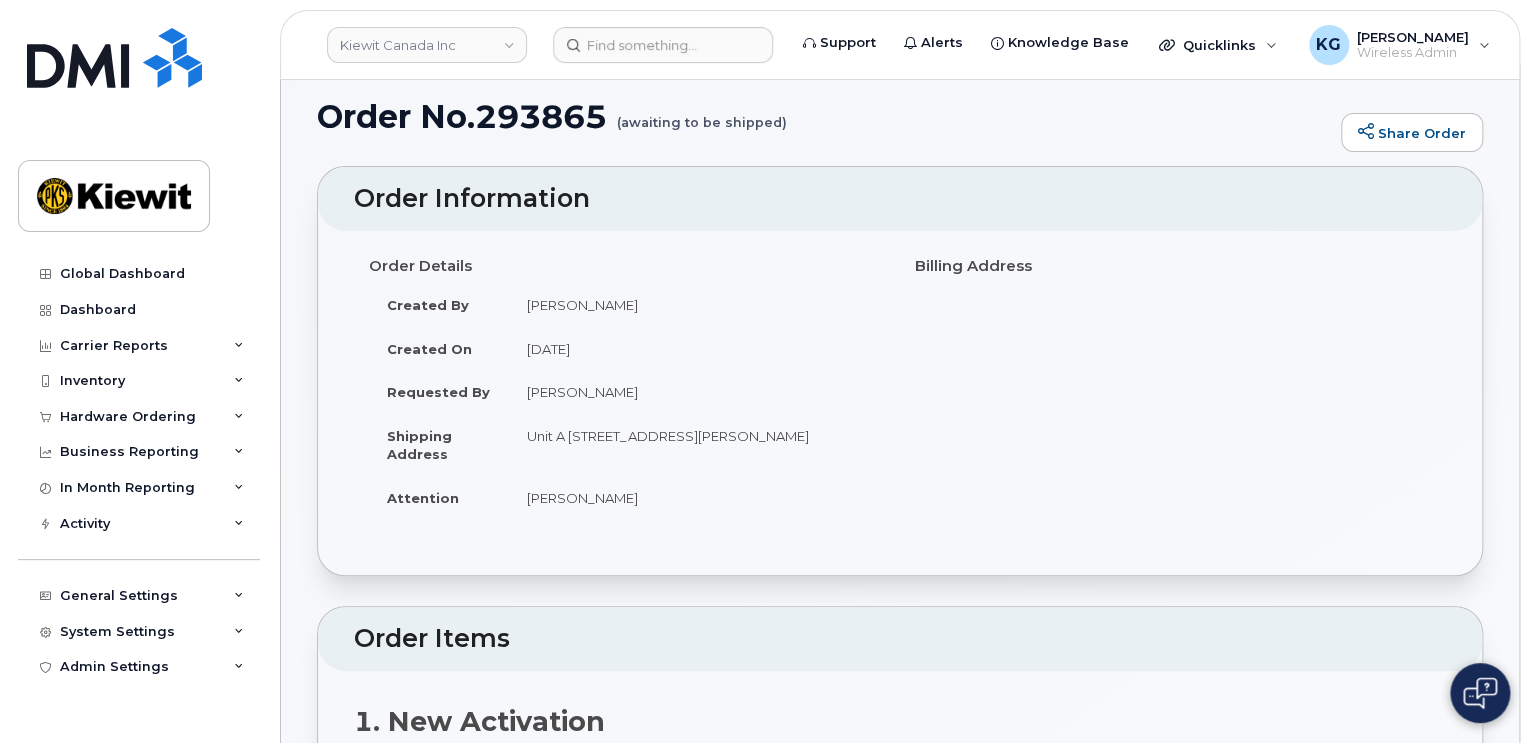 scroll, scrollTop: 0, scrollLeft: 0, axis: both 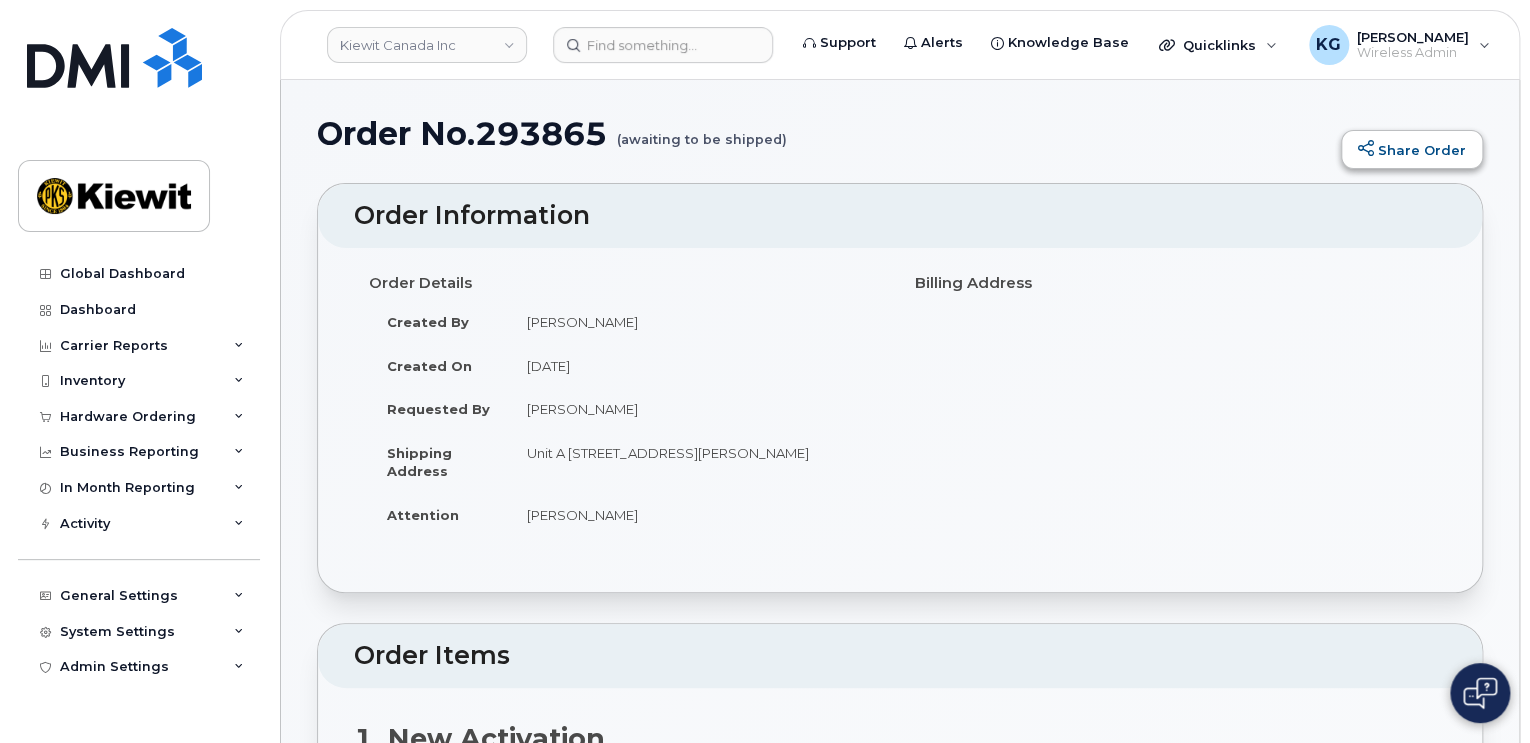 click on "Share Order" at bounding box center (1412, 150) 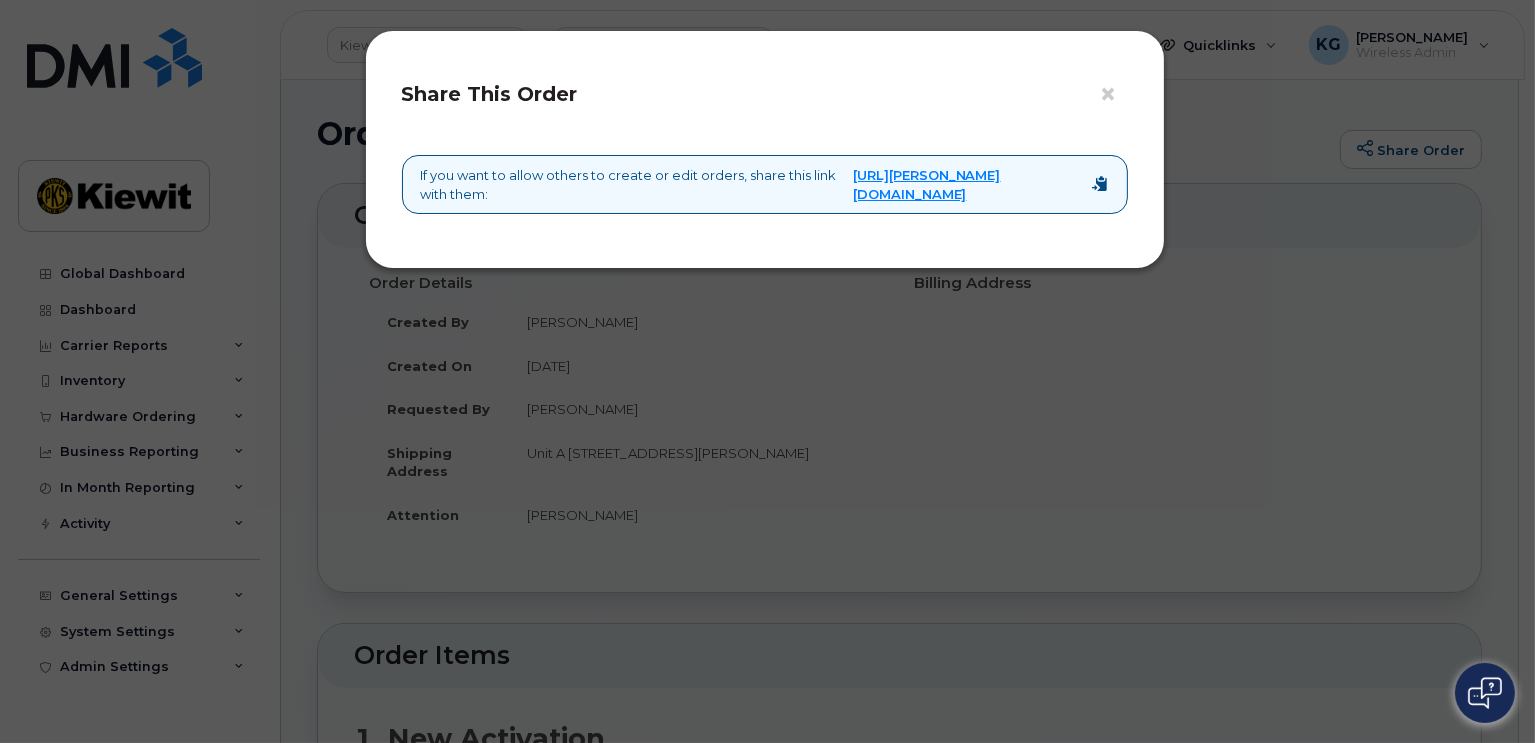 click at bounding box center (1101, 184) 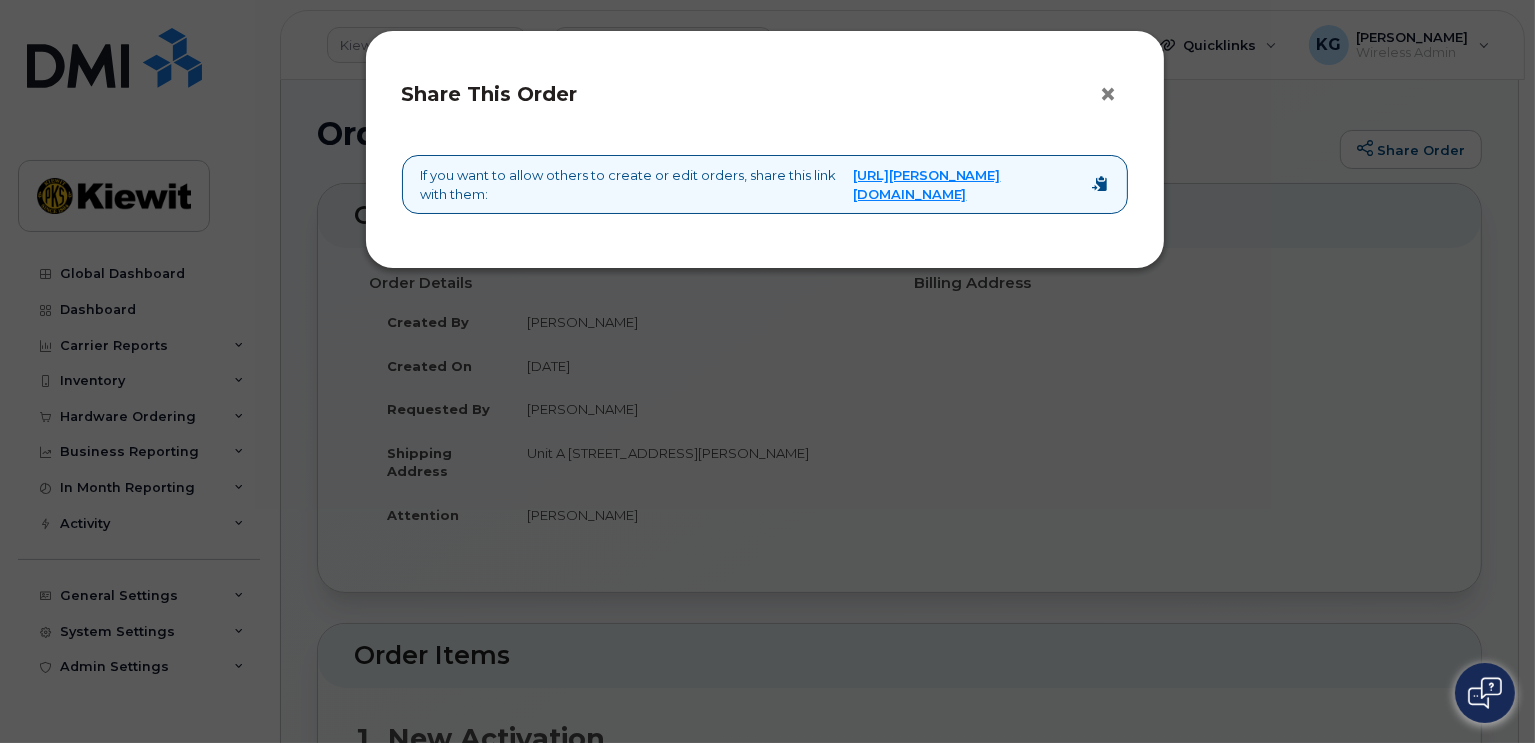 click on "×" at bounding box center [1114, 95] 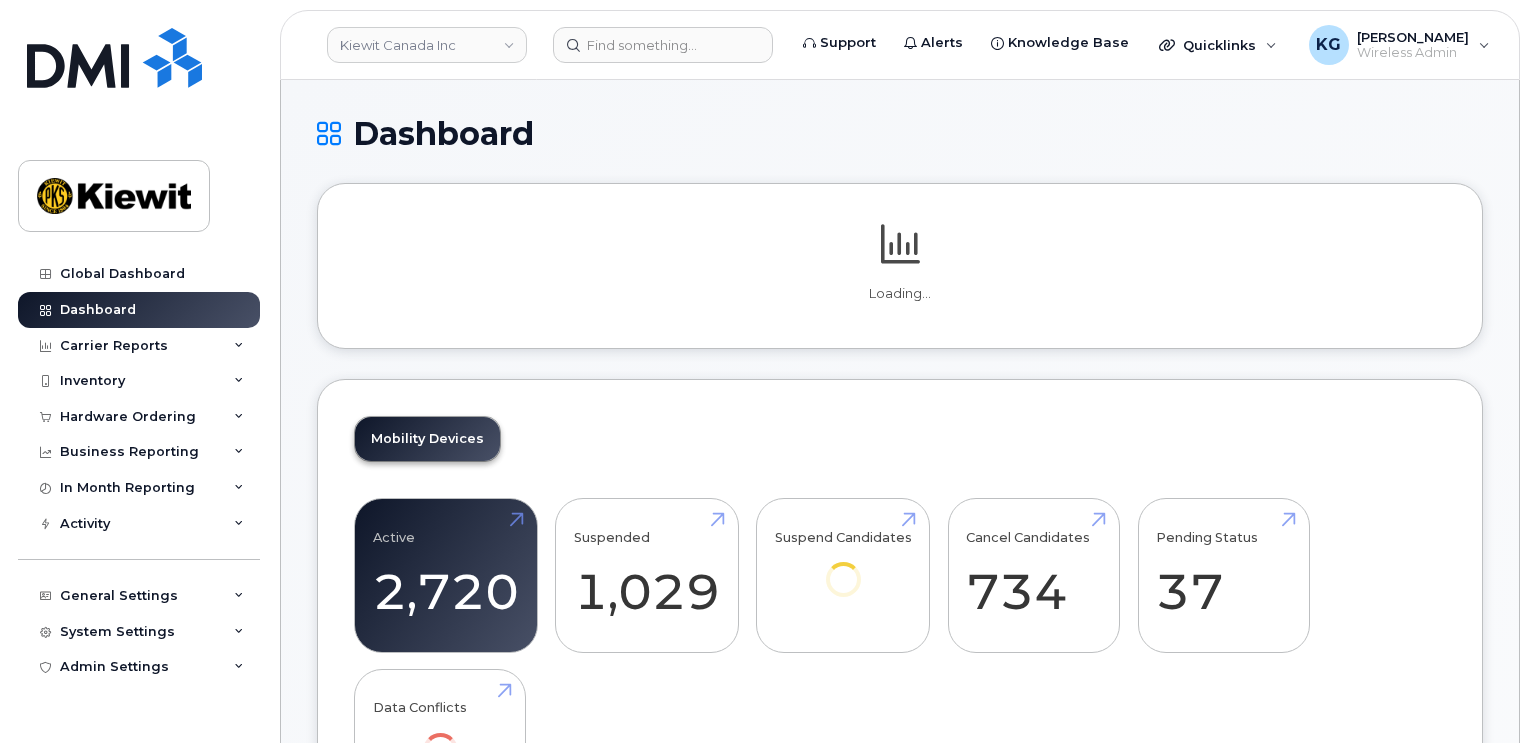 scroll, scrollTop: 0, scrollLeft: 0, axis: both 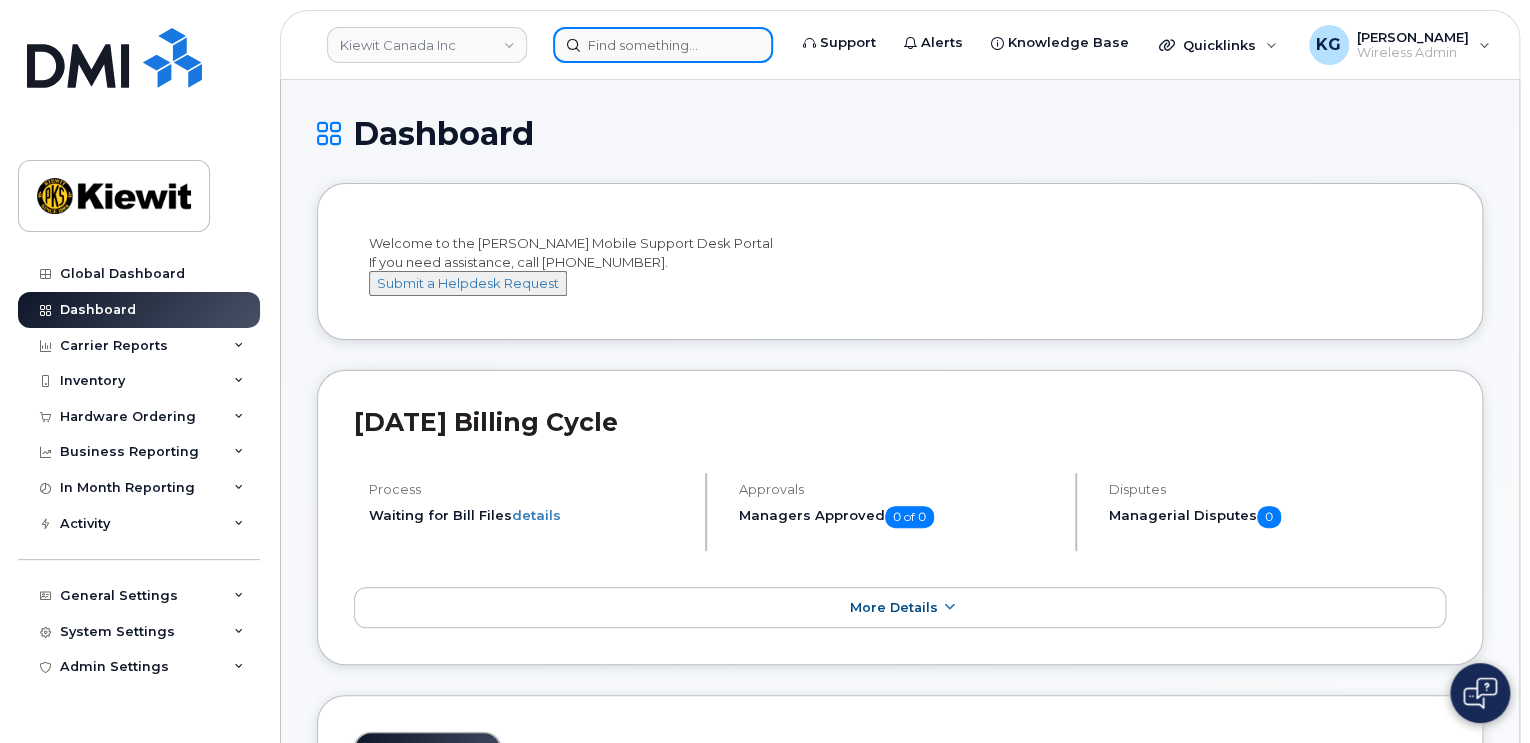 click at bounding box center (663, 45) 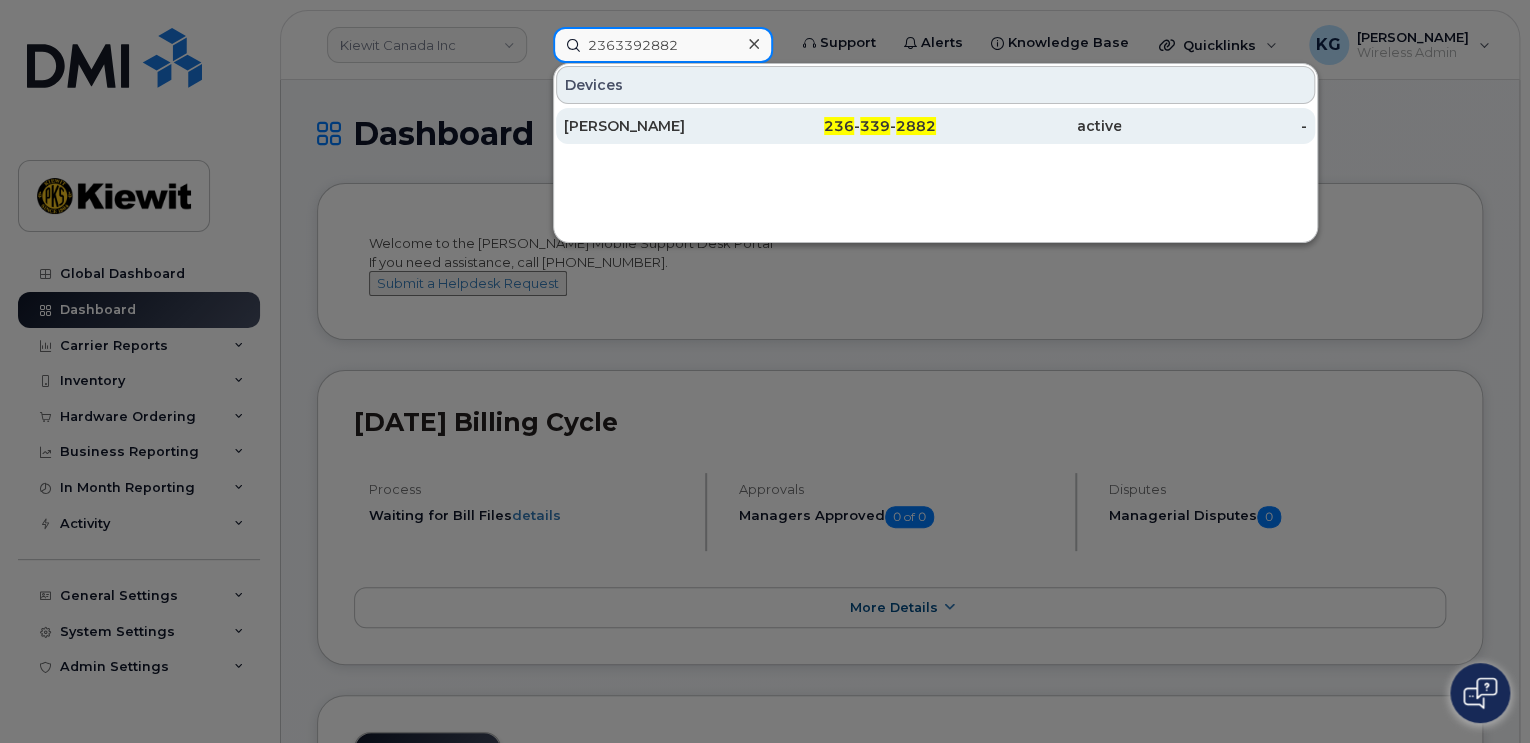 type on "2363392882" 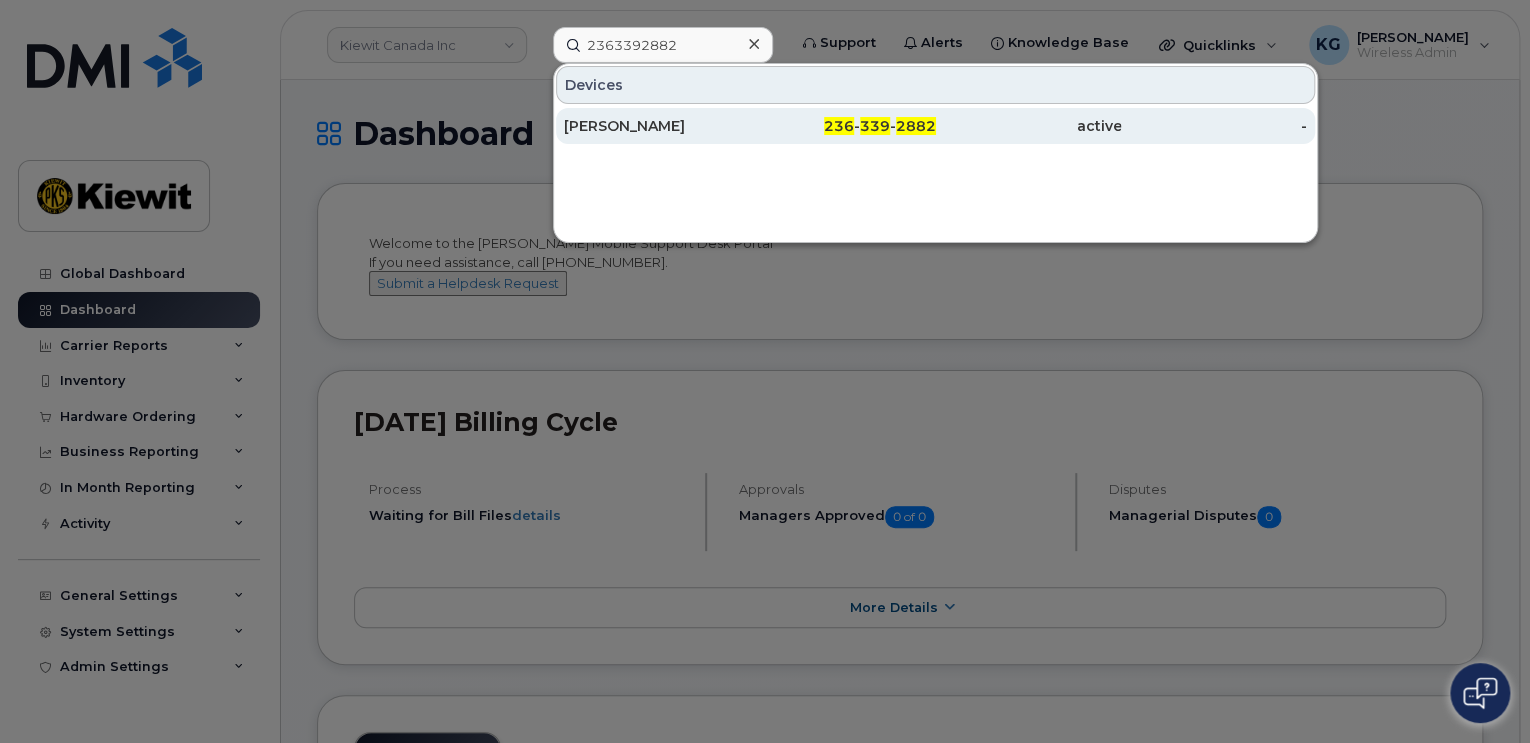 click on "Hossein Moarefi" 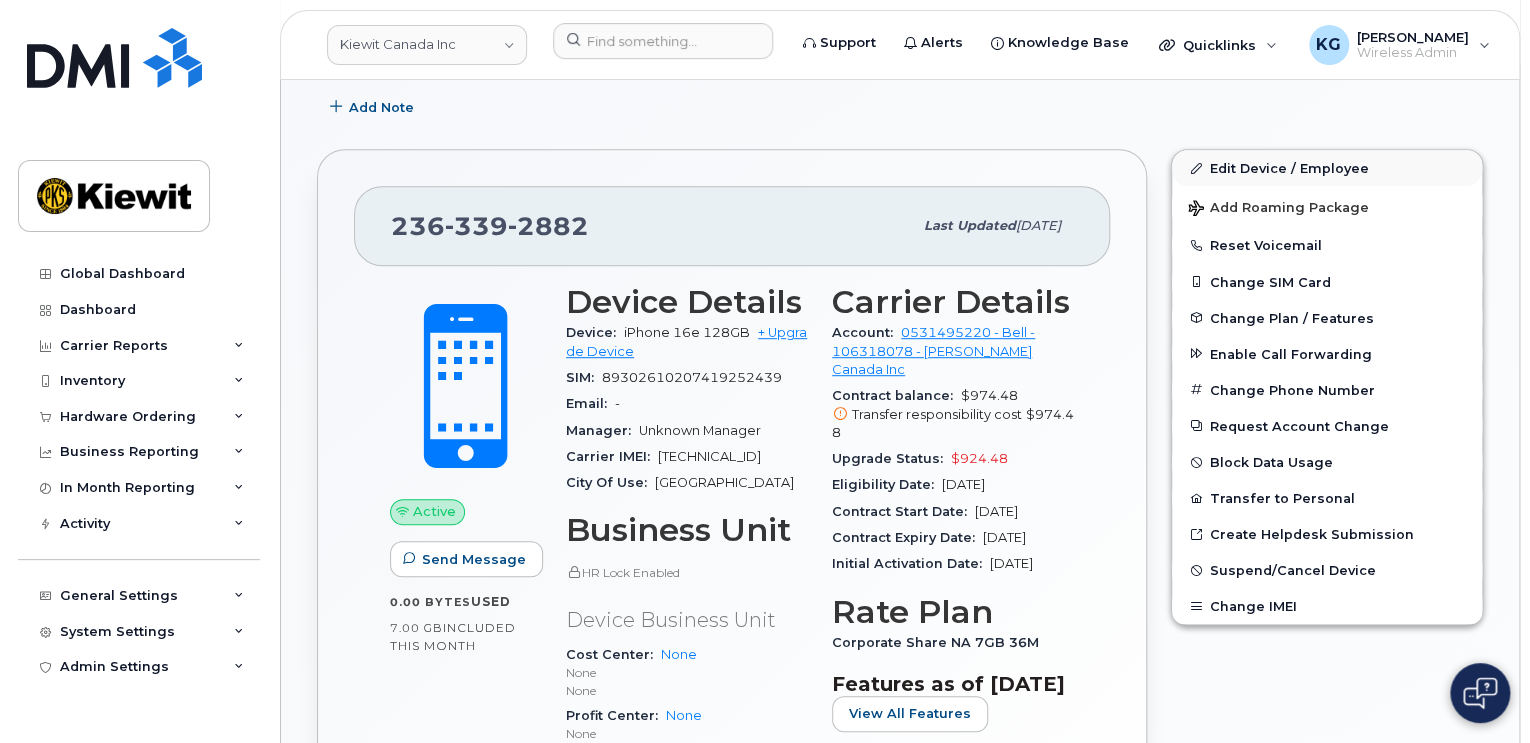 scroll, scrollTop: 400, scrollLeft: 0, axis: vertical 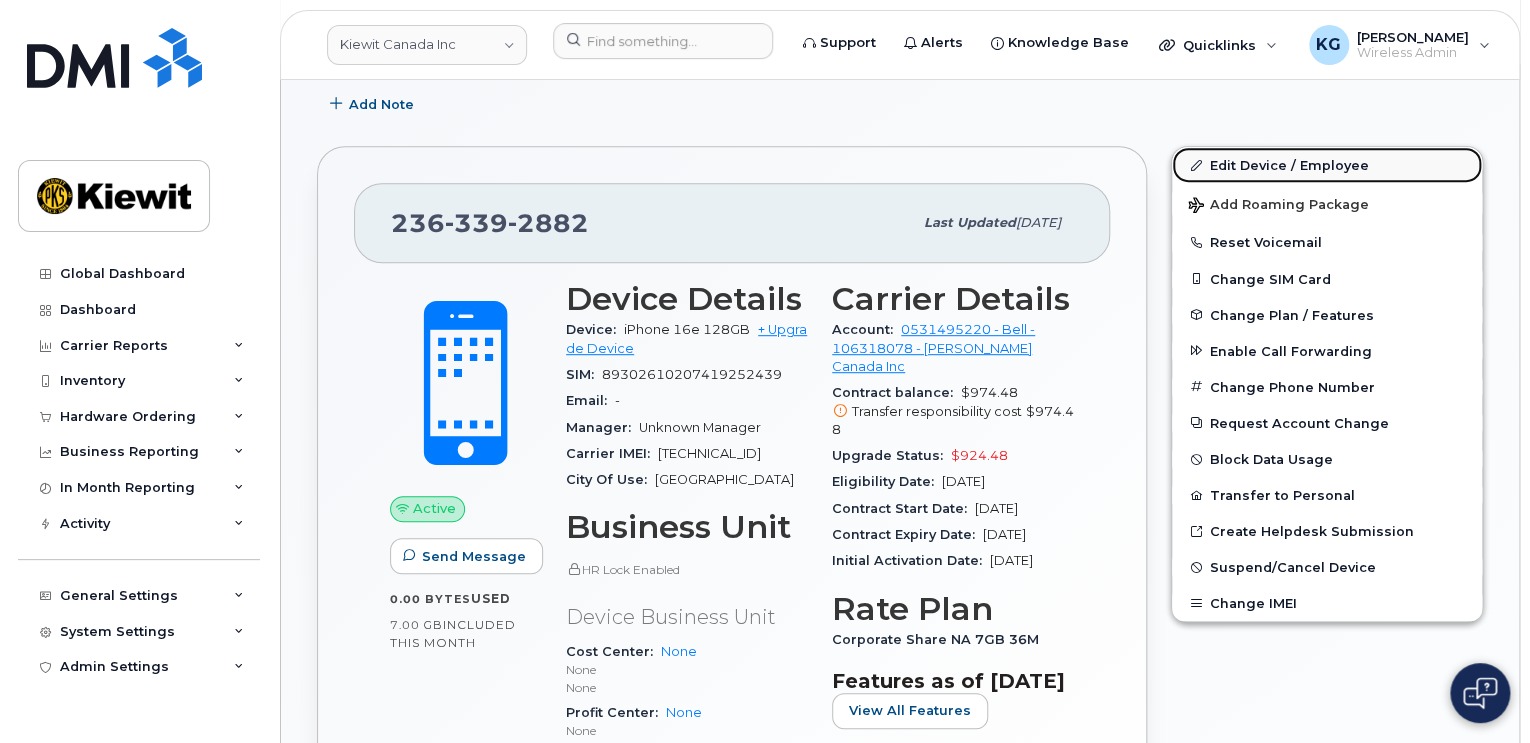 click on "Edit Device / Employee" at bounding box center [1327, 165] 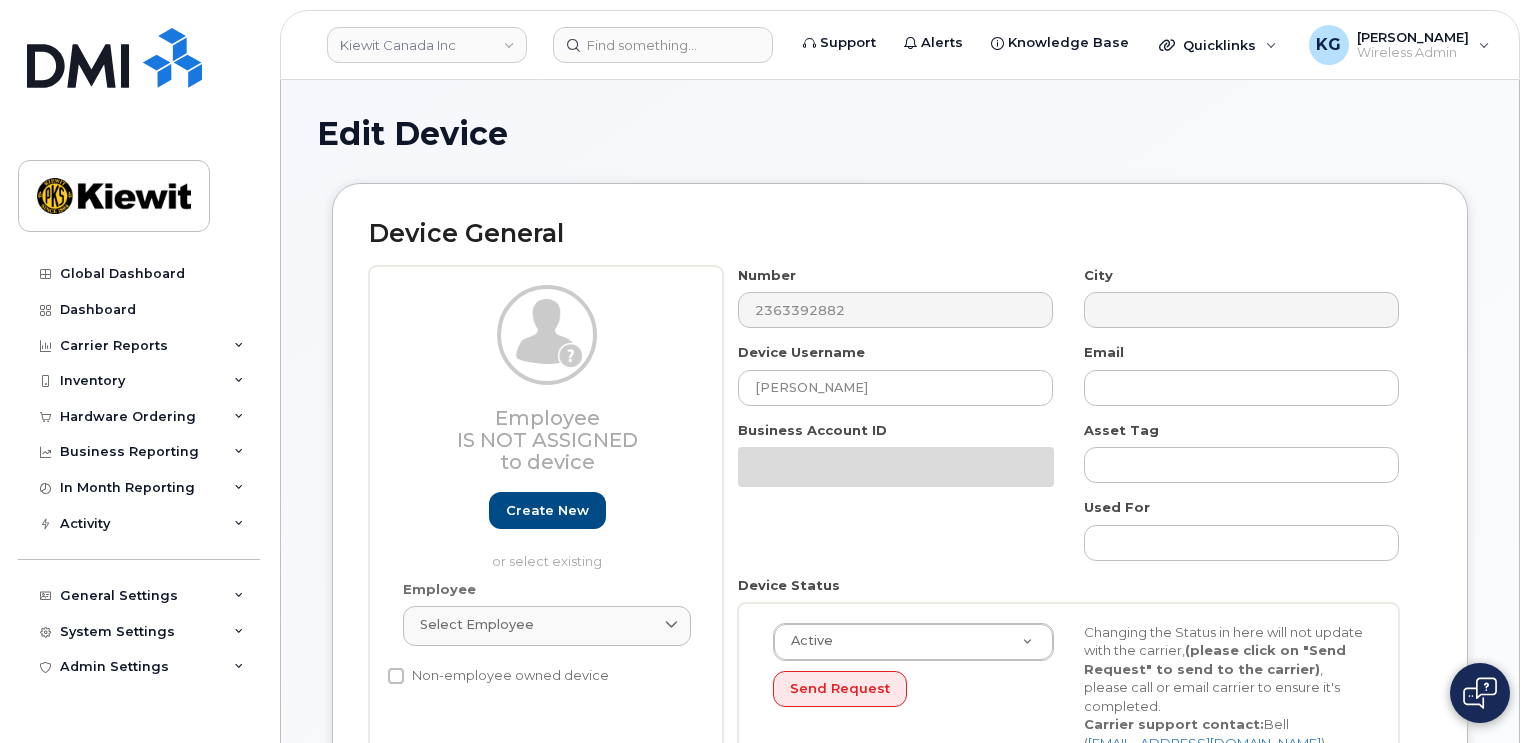select on "14059" 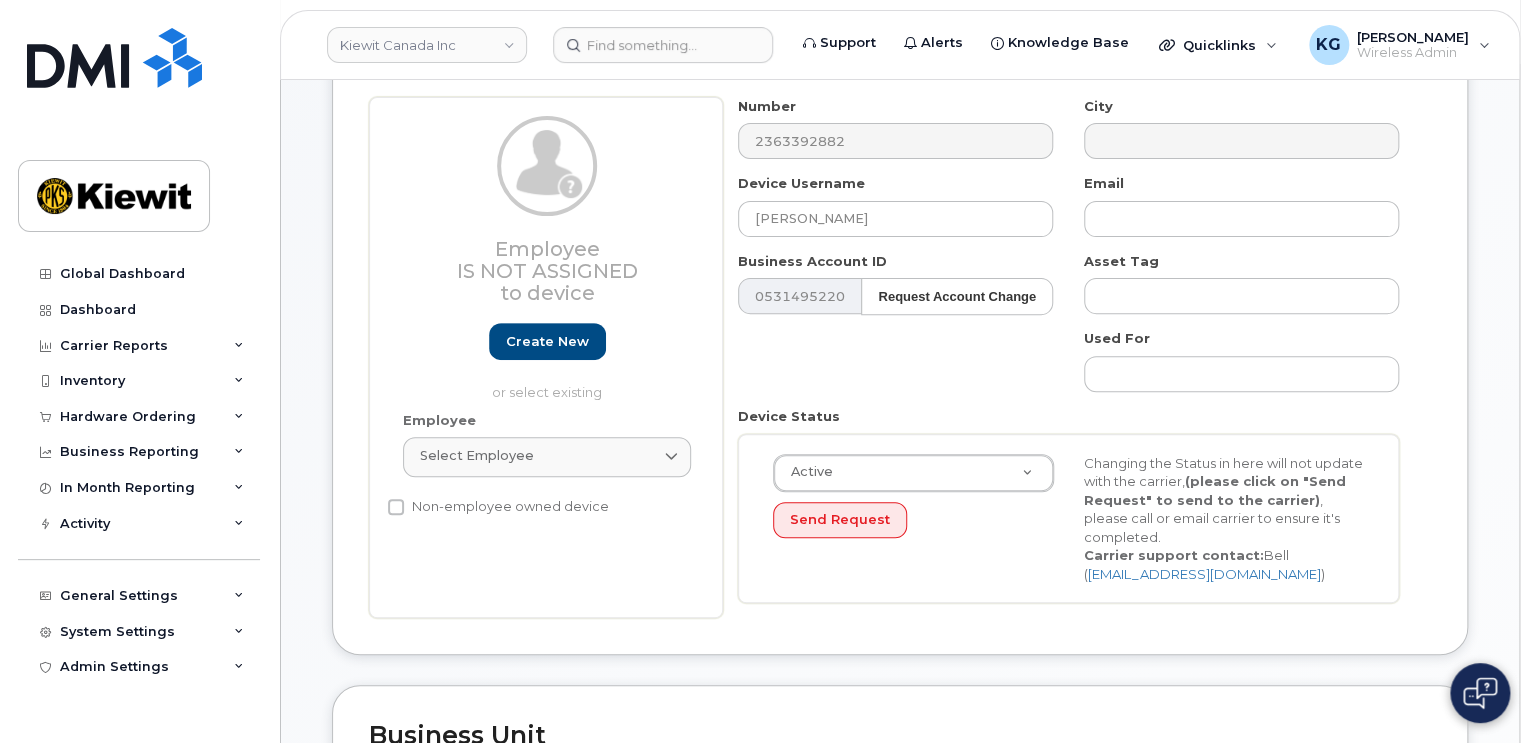 scroll, scrollTop: 300, scrollLeft: 0, axis: vertical 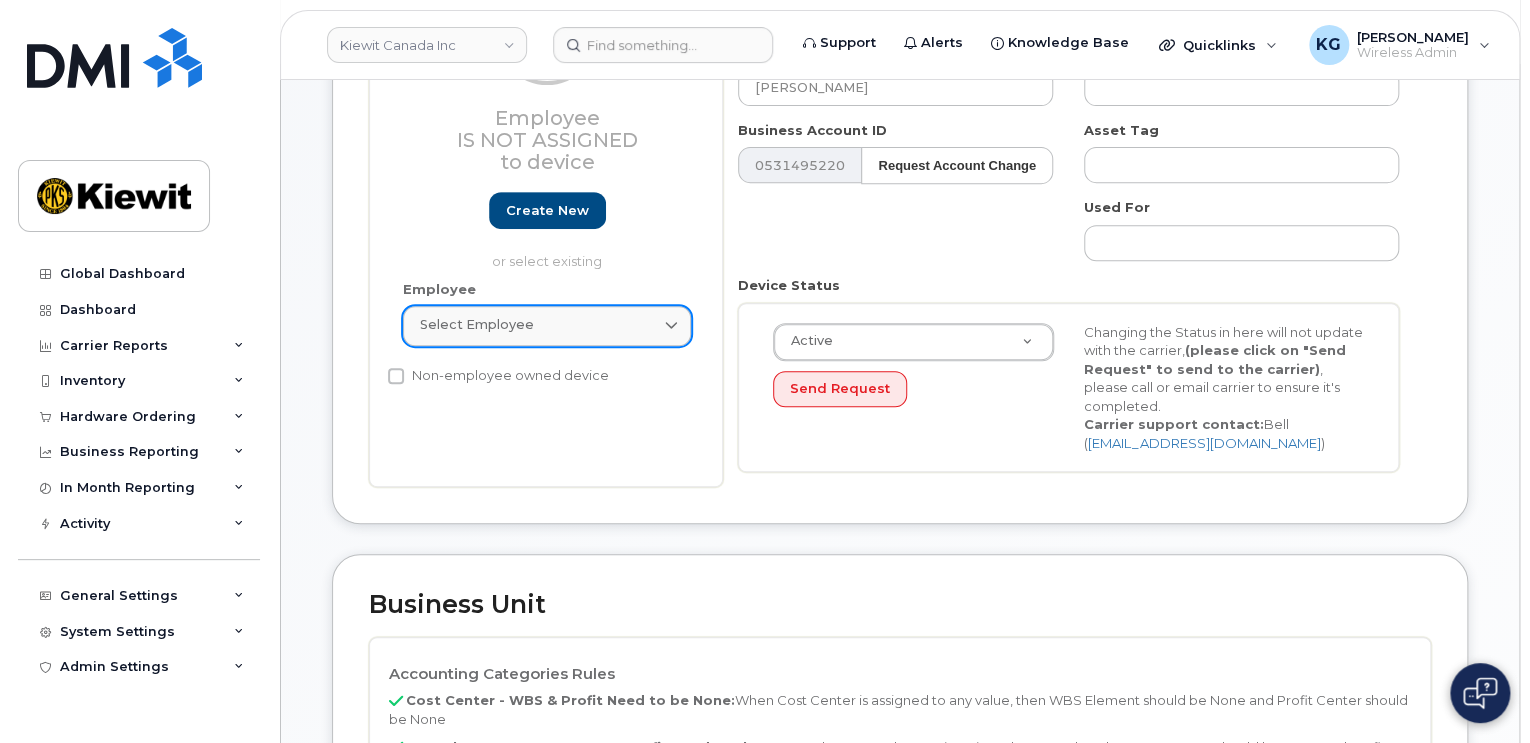 click at bounding box center (671, 326) 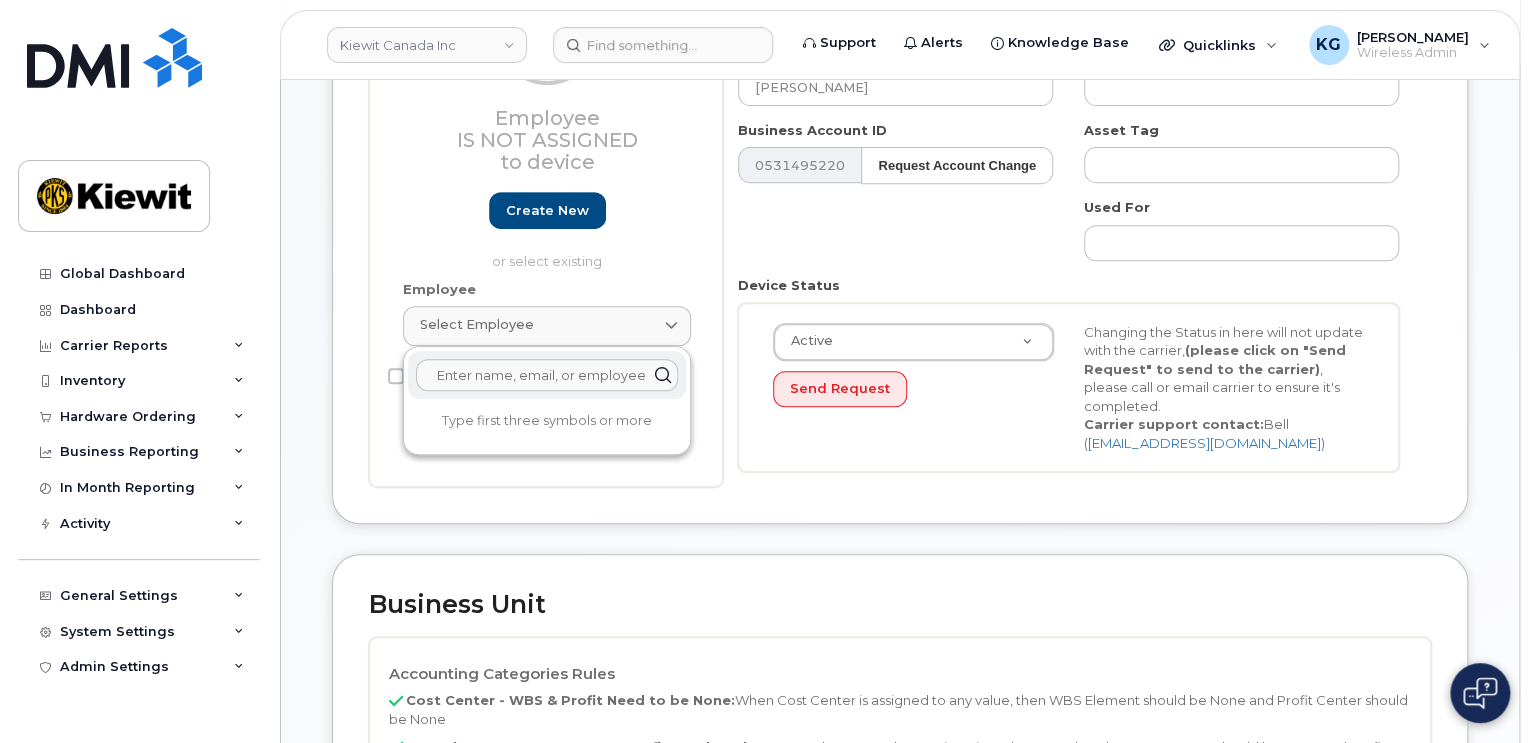 click at bounding box center (547, 375) 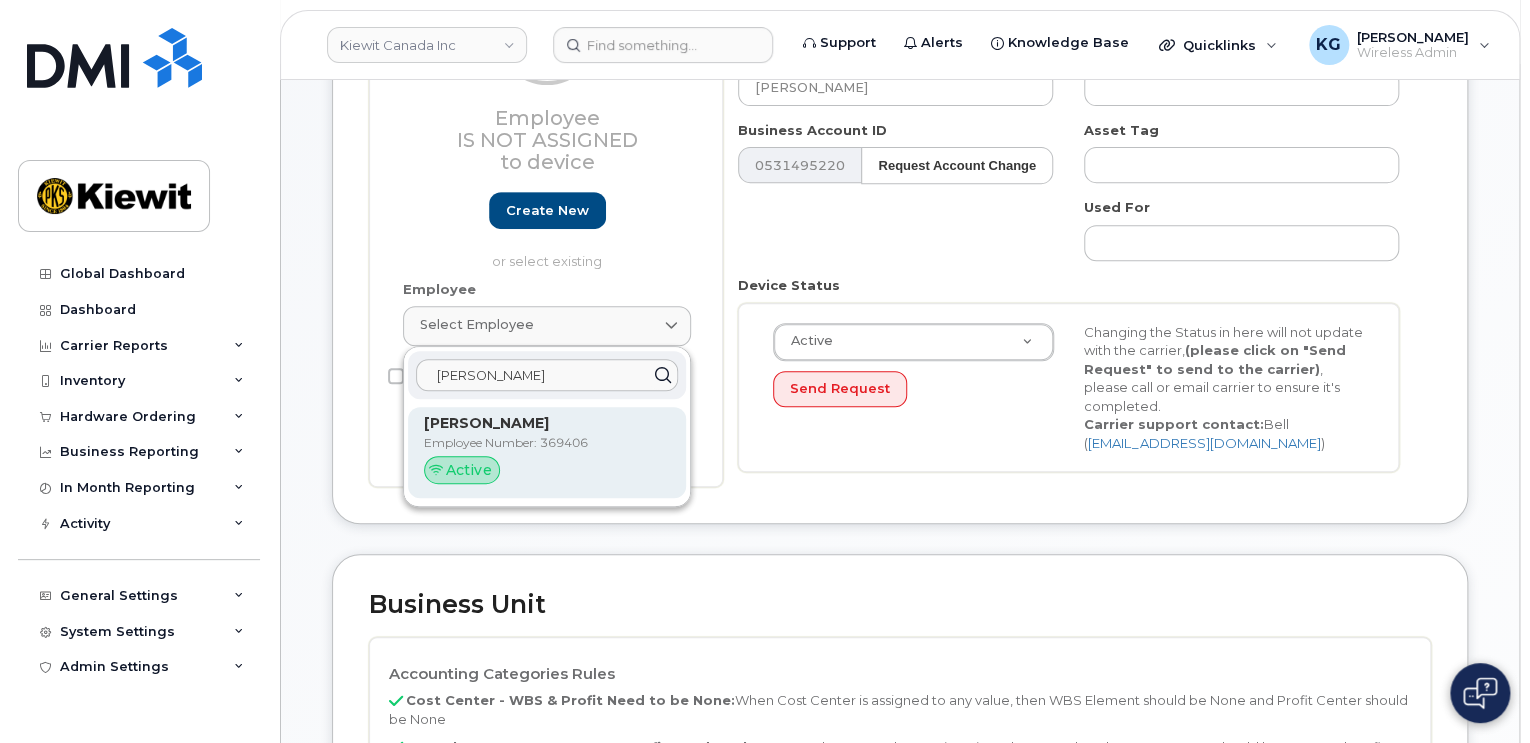 type on "Mathieu Dupon" 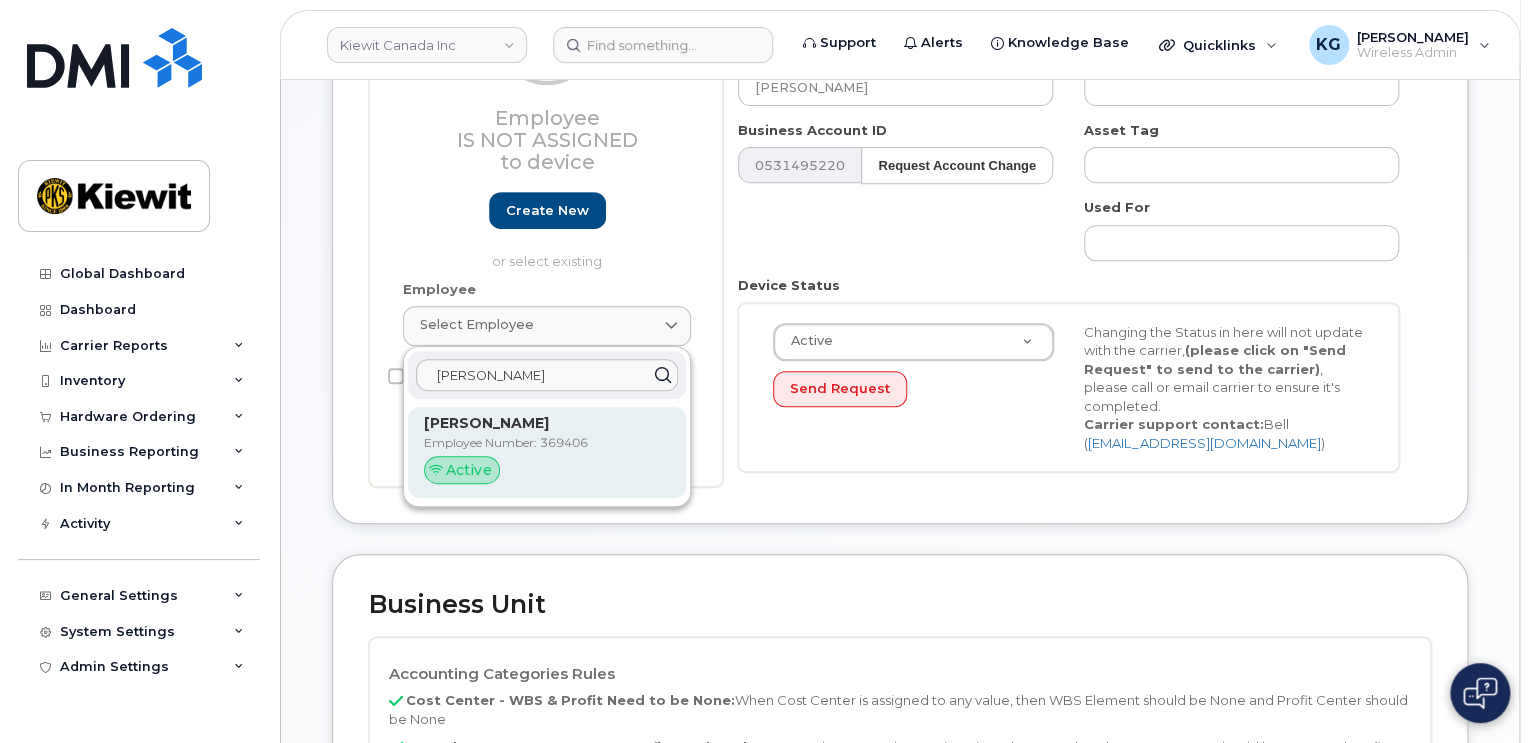 click on "[PERSON_NAME]" at bounding box center [486, 423] 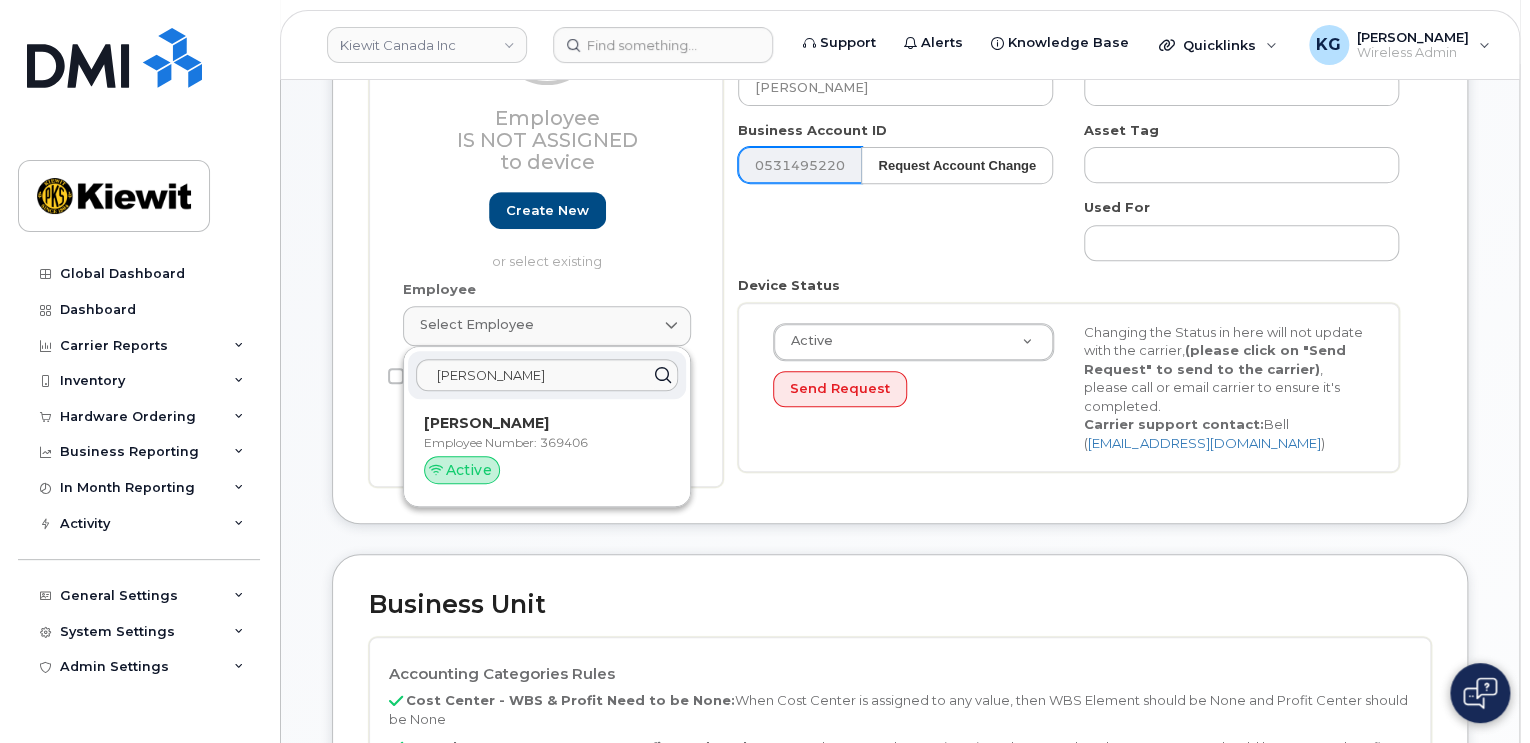 type on "369406" 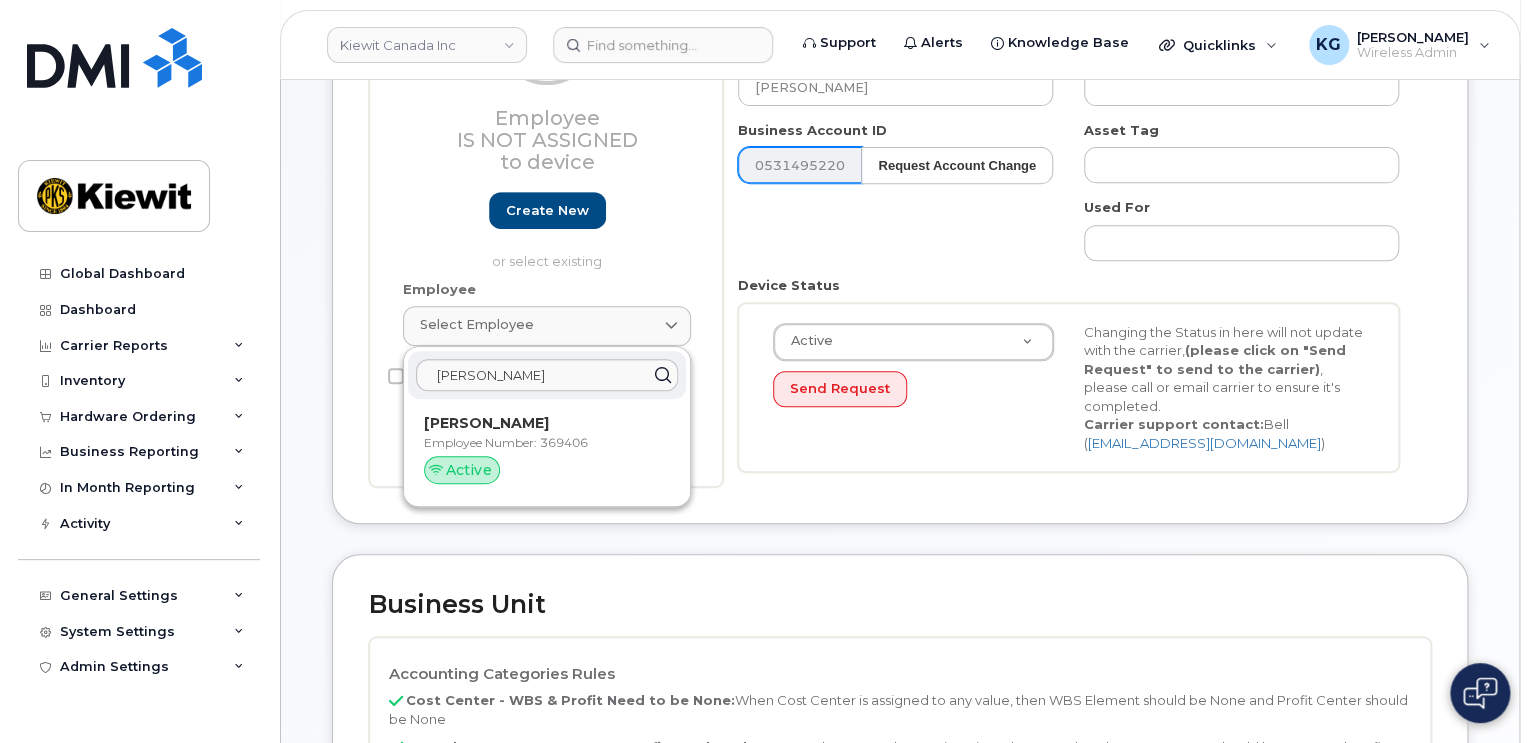 type on "[PERSON_NAME]" 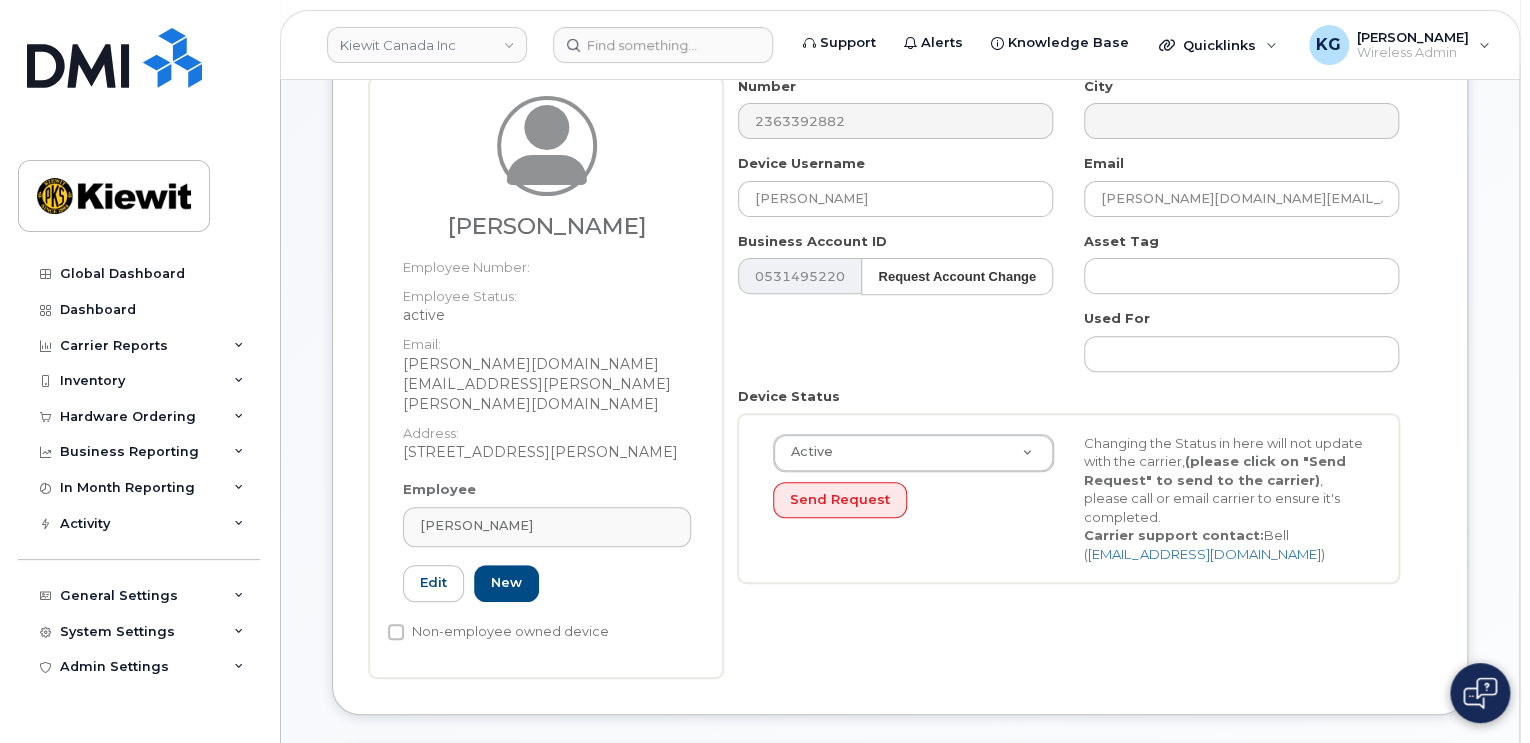 scroll, scrollTop: 149, scrollLeft: 0, axis: vertical 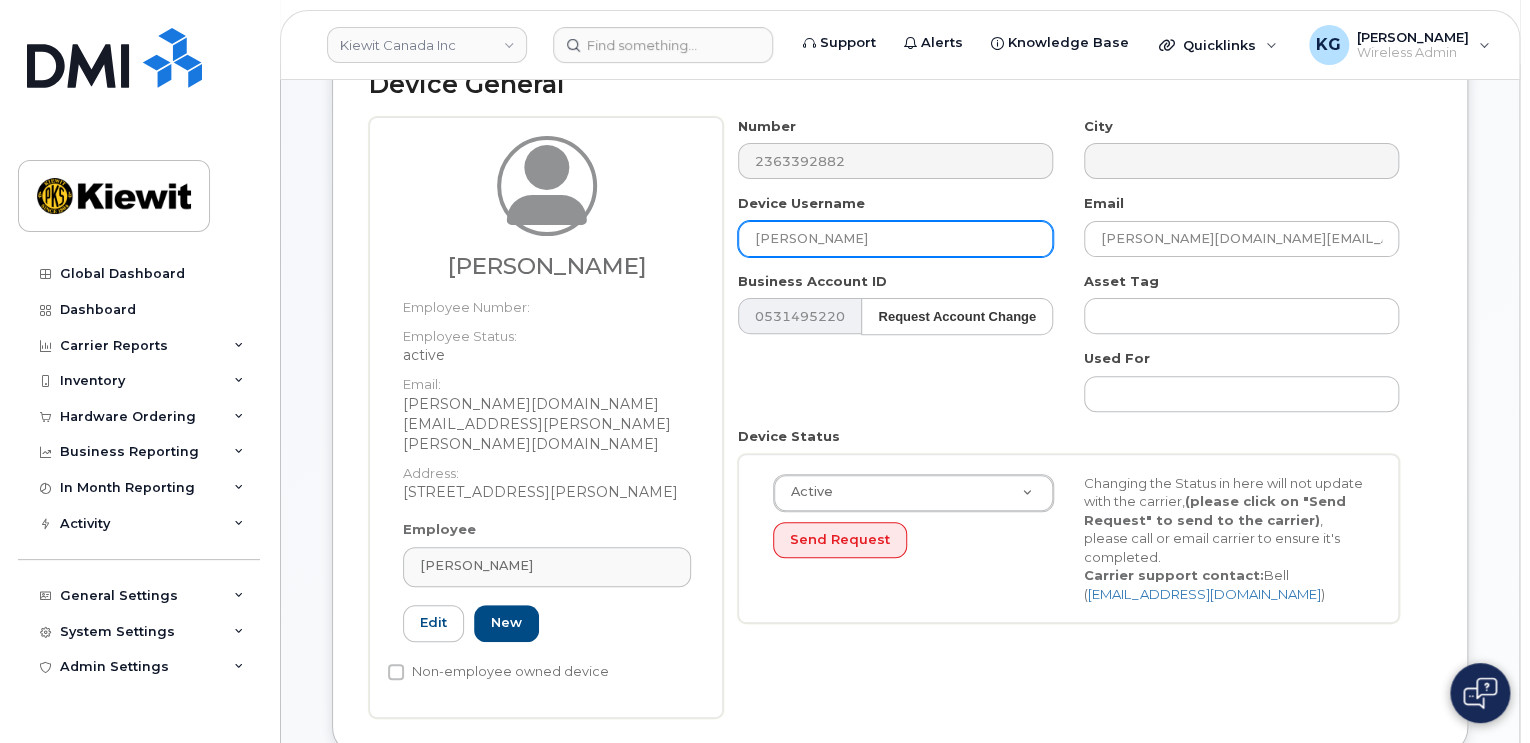 click on "[PERSON_NAME]" at bounding box center (895, 239) 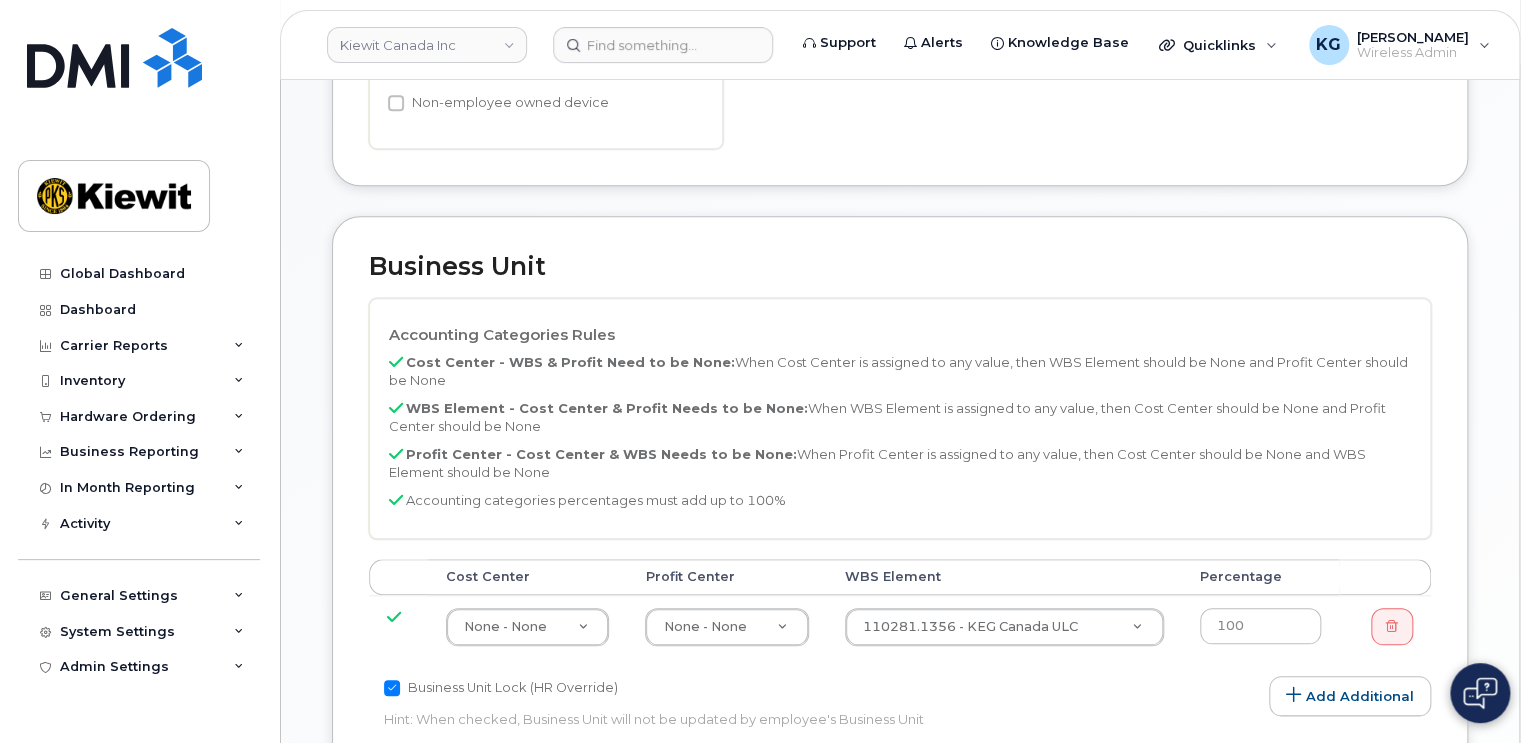 scroll, scrollTop: 849, scrollLeft: 0, axis: vertical 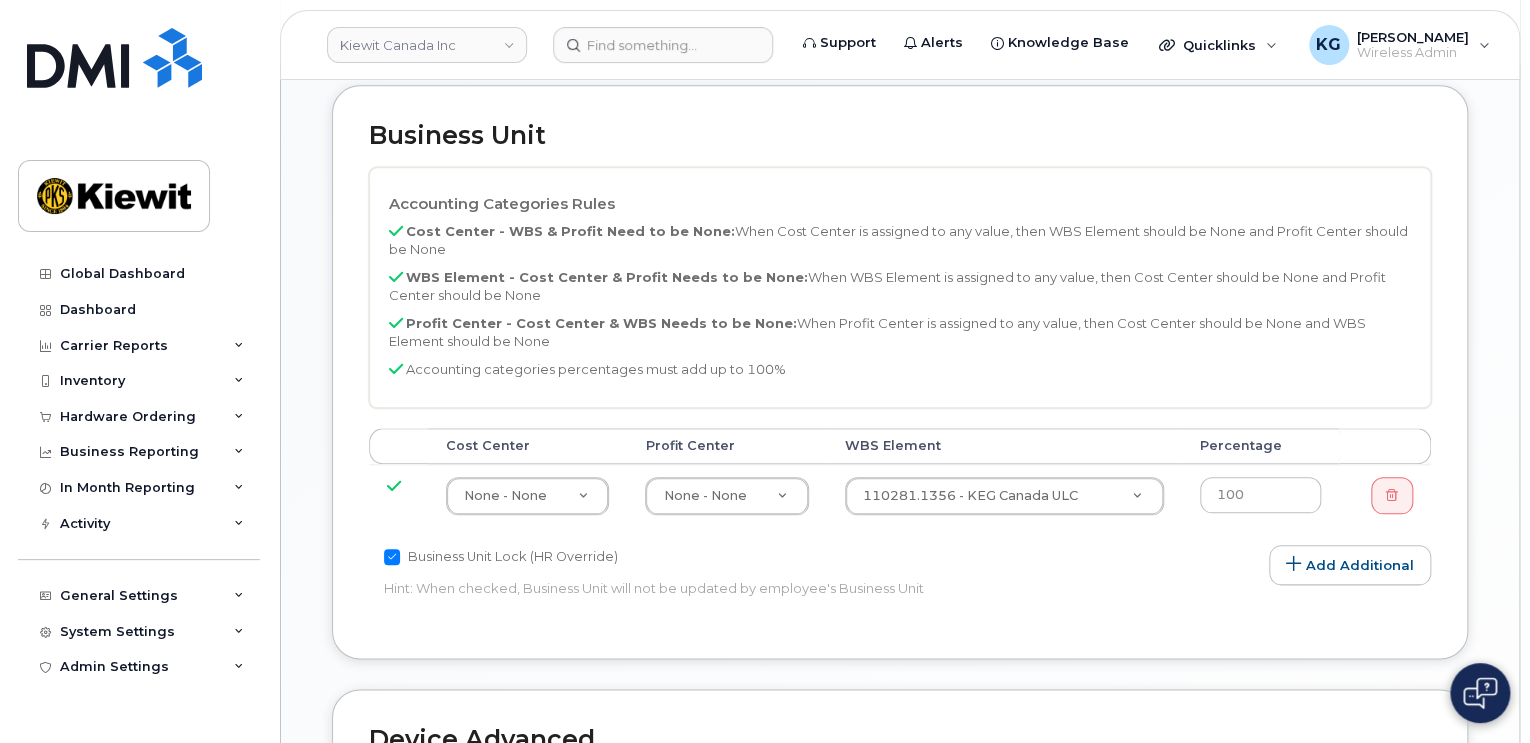type on "[PERSON_NAME] - MET Craft 01" 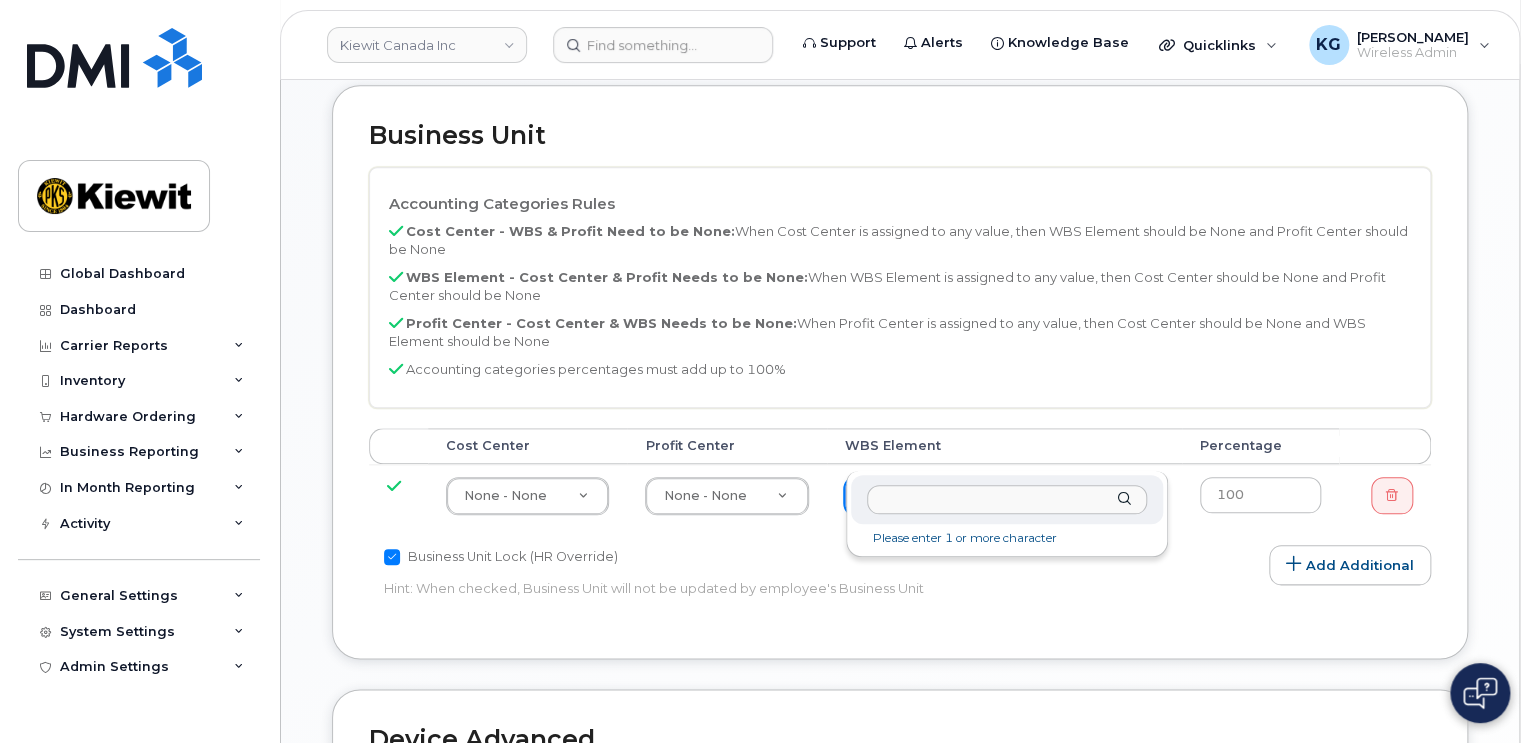 click at bounding box center (1007, 499) 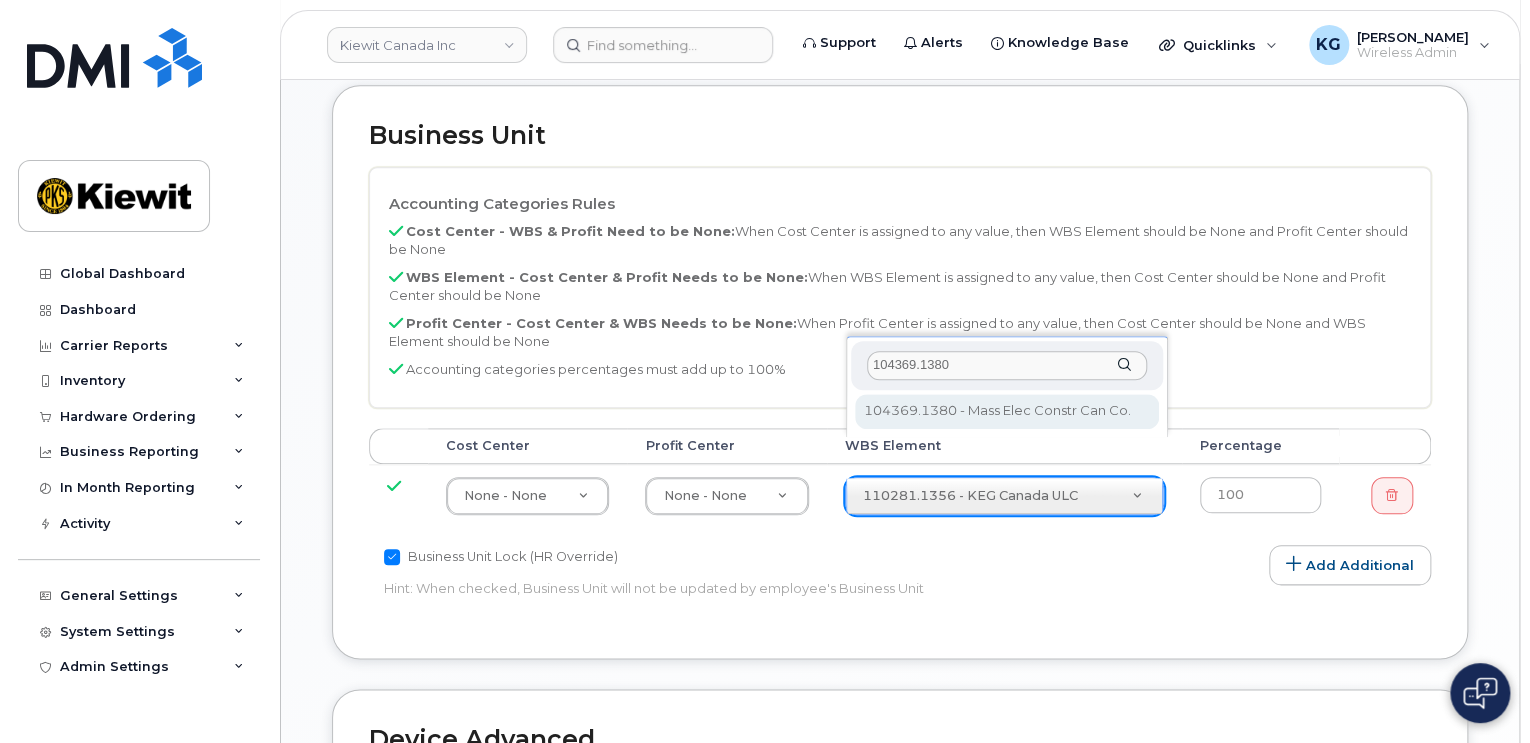 type on "104369.1380" 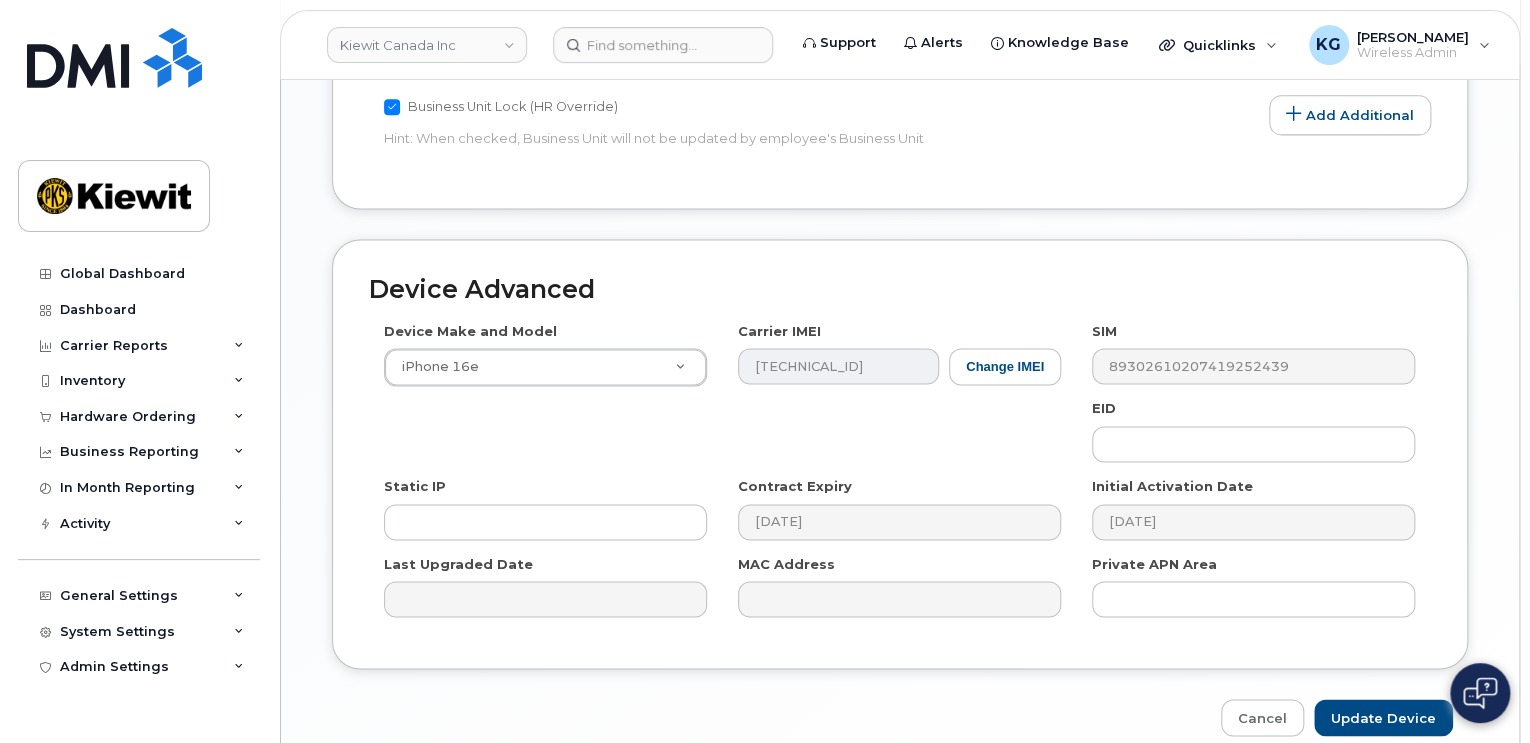 scroll, scrollTop: 1347, scrollLeft: 0, axis: vertical 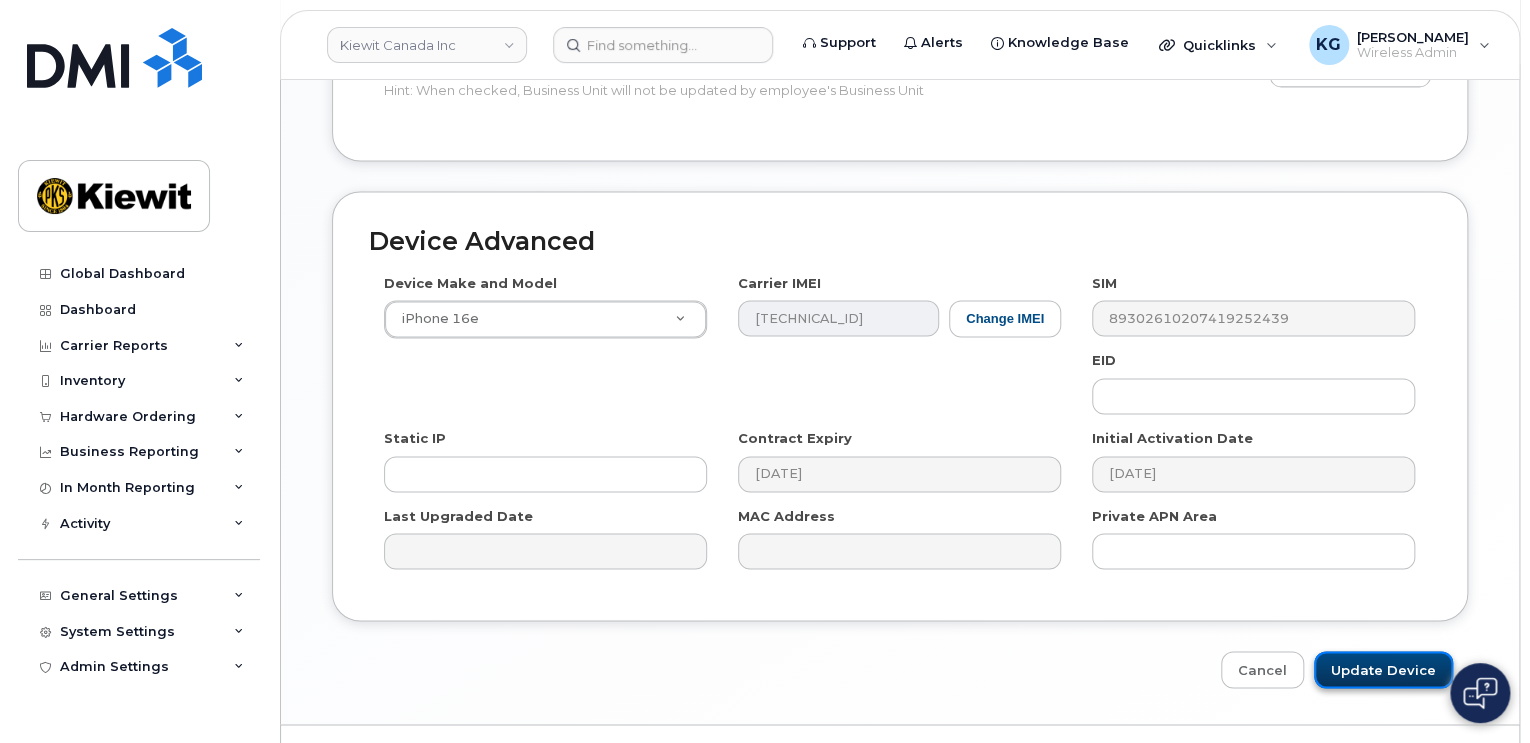 click on "Update Device" at bounding box center [1383, 669] 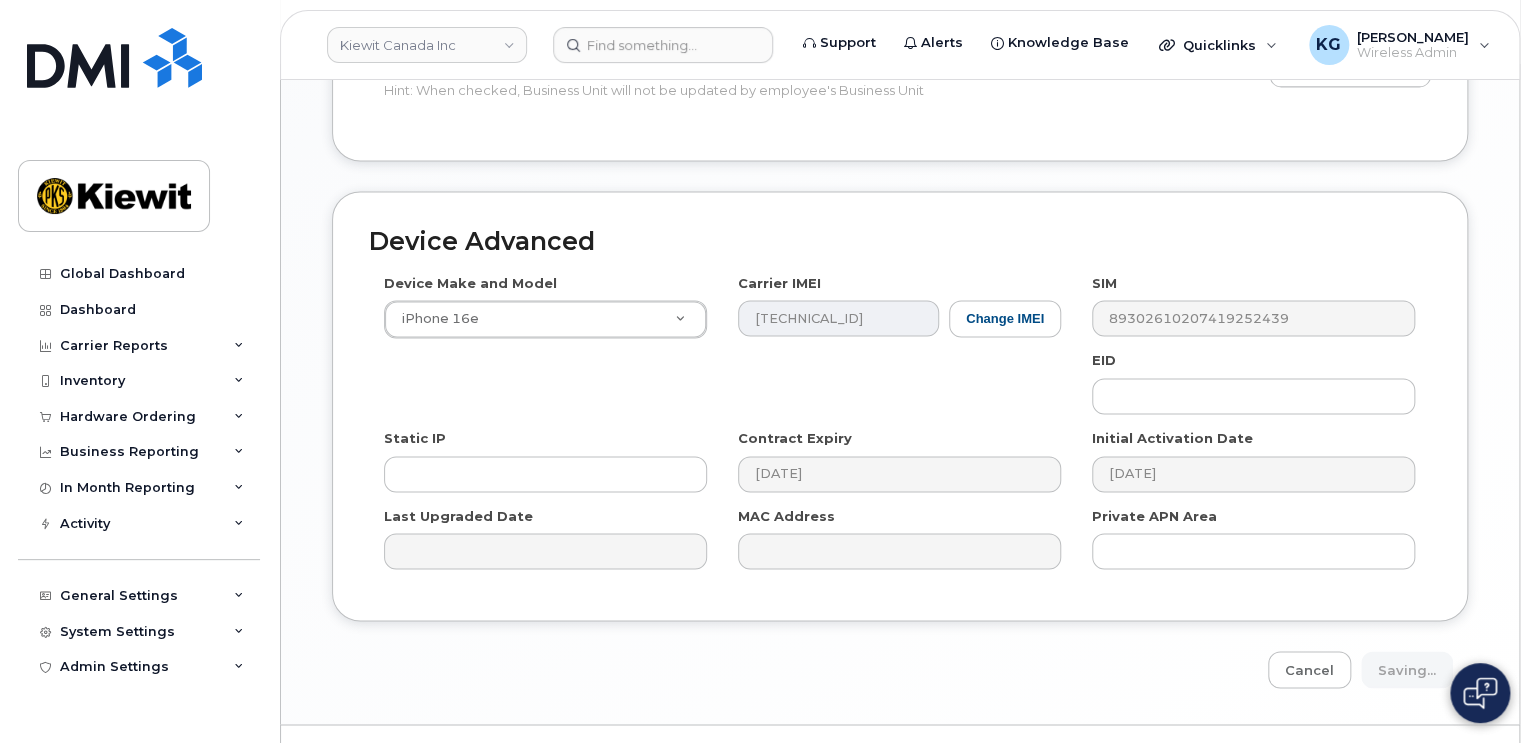 type on "Saving..." 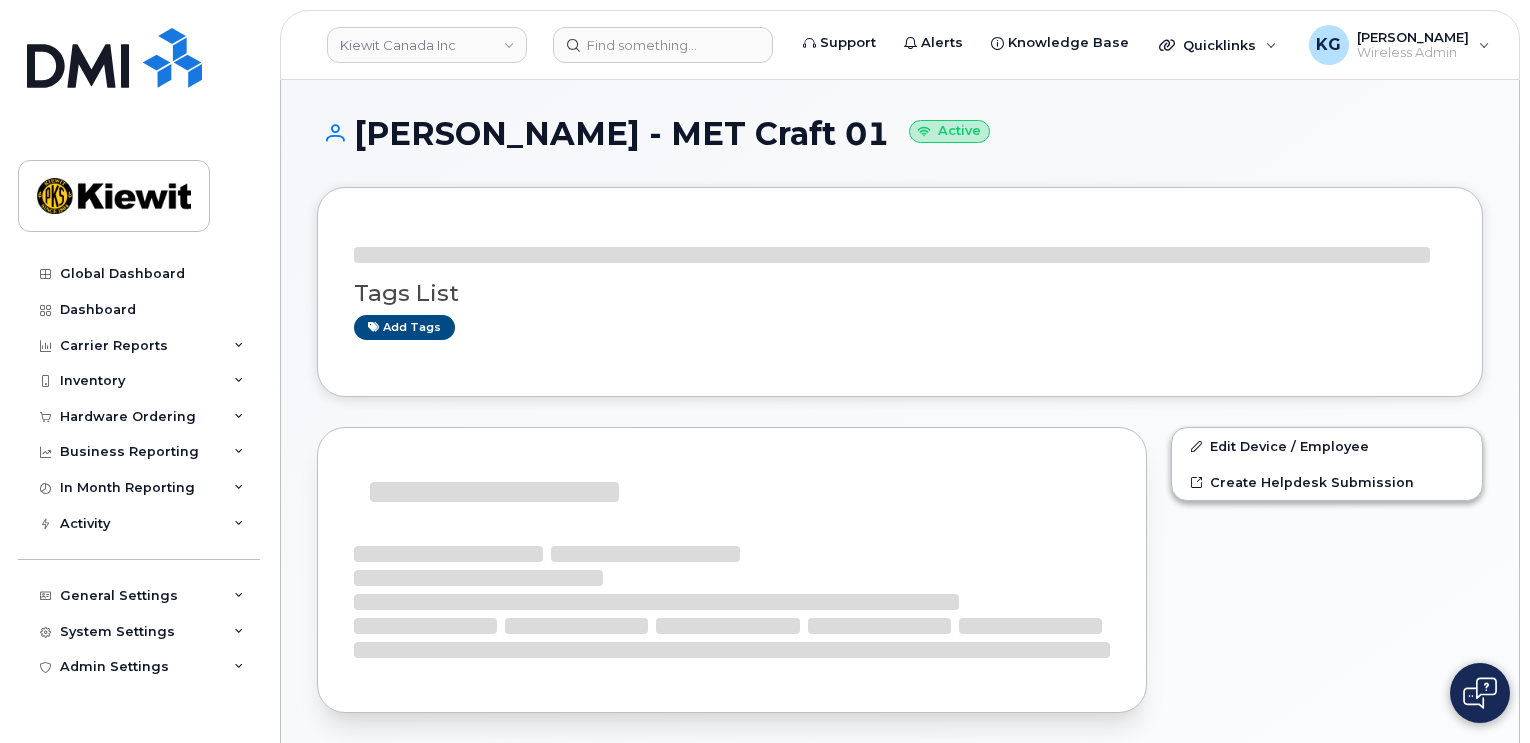 scroll, scrollTop: 0, scrollLeft: 0, axis: both 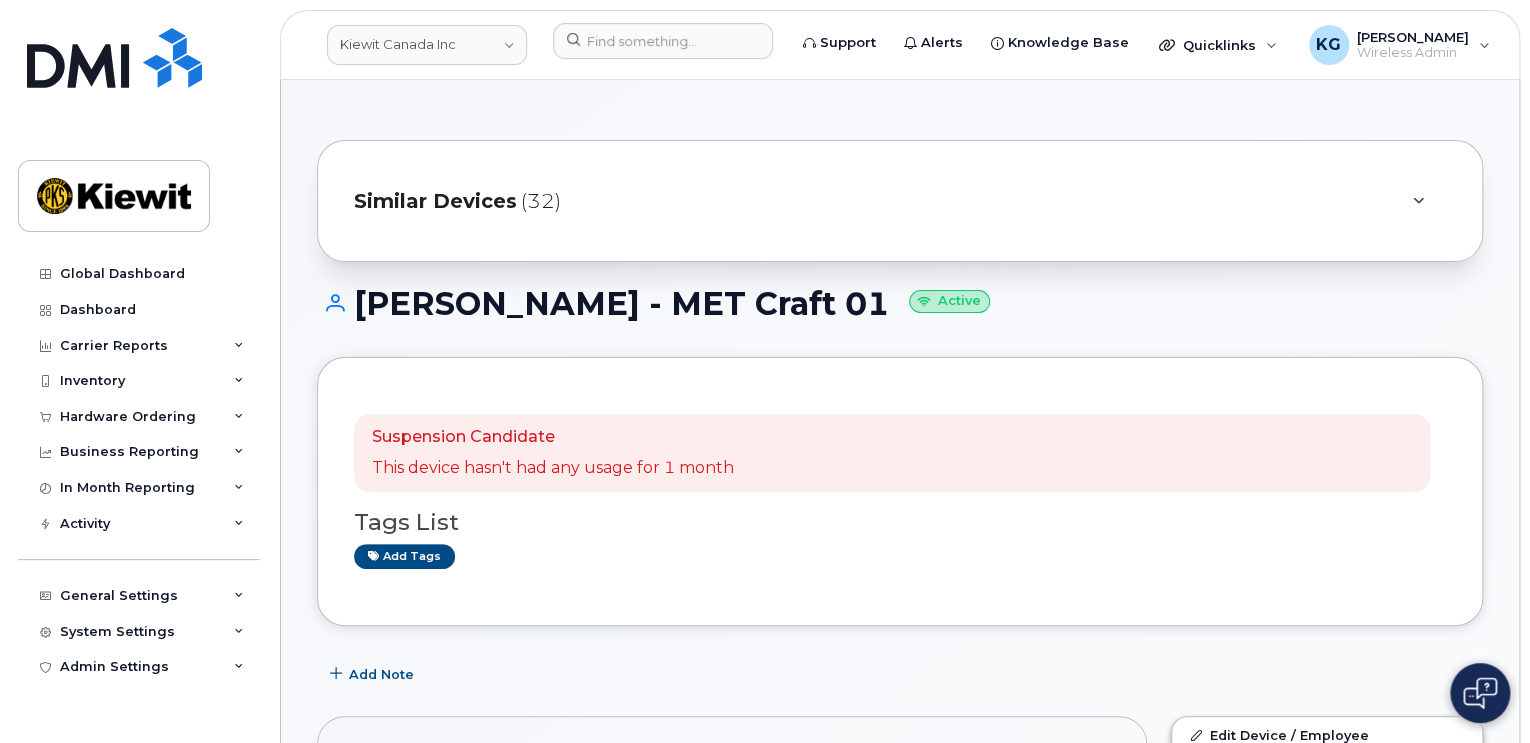 click on "Add Note" at bounding box center [900, 674] 